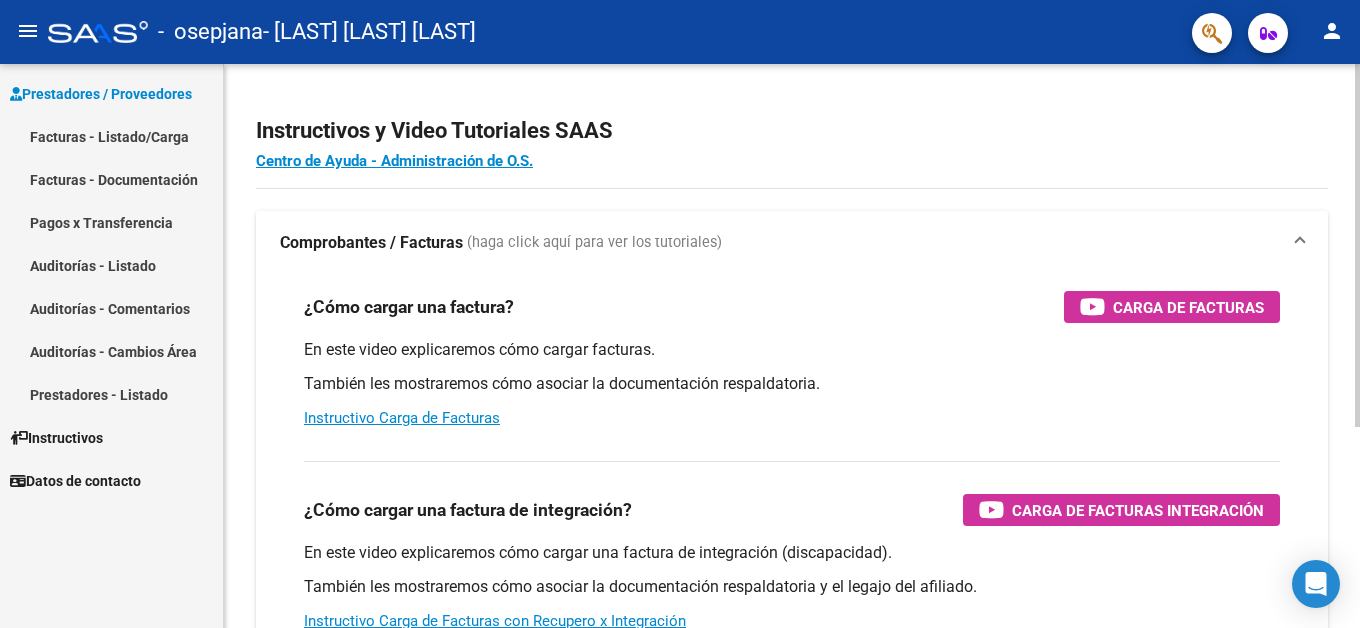 scroll, scrollTop: 0, scrollLeft: 0, axis: both 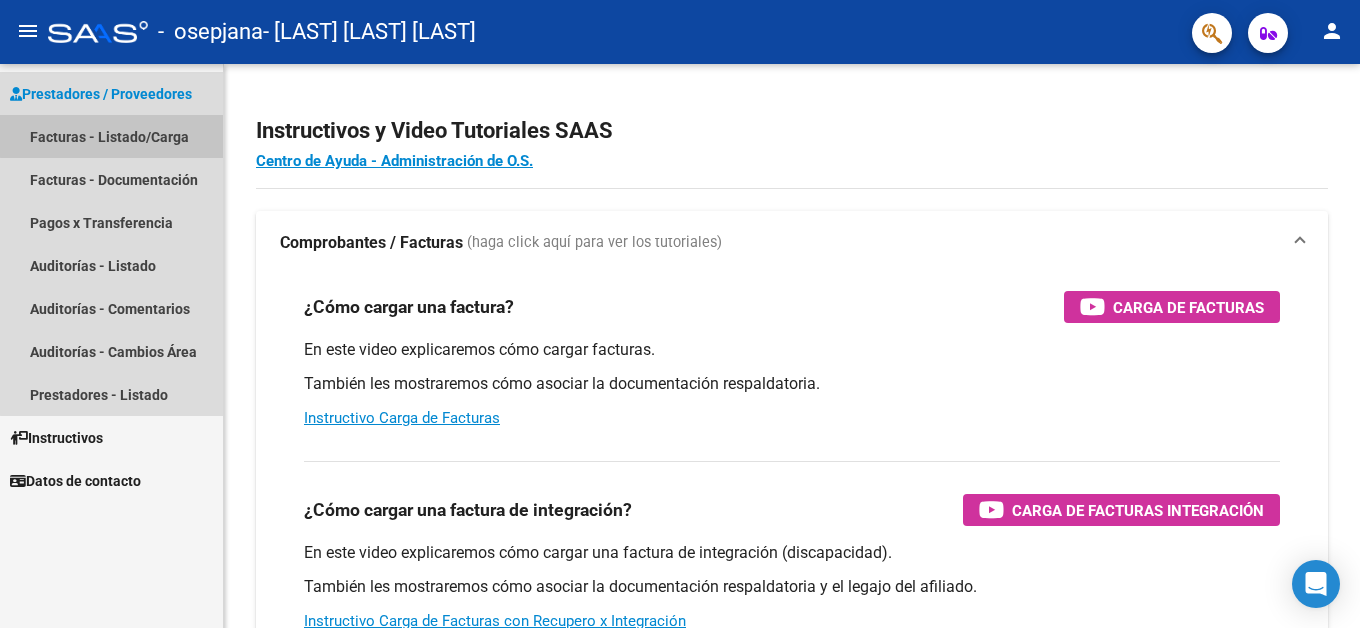 click on "Facturas - Listado/Carga" at bounding box center (111, 136) 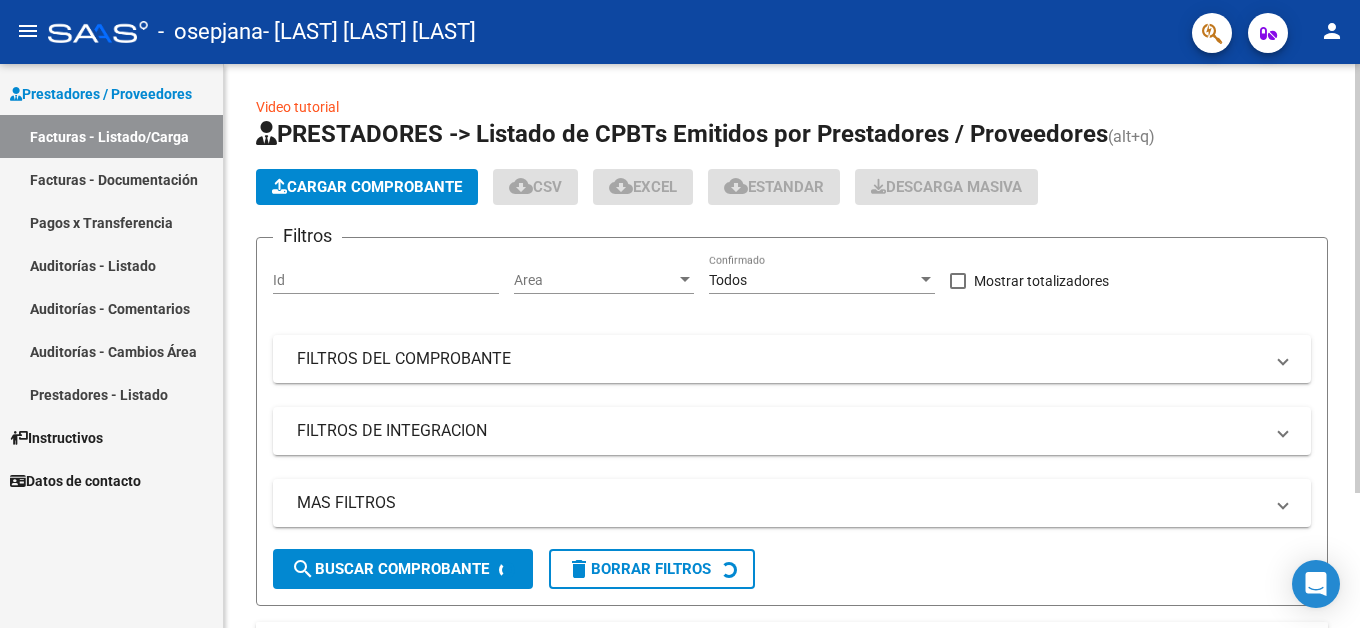 click on "Cargar Comprobante" 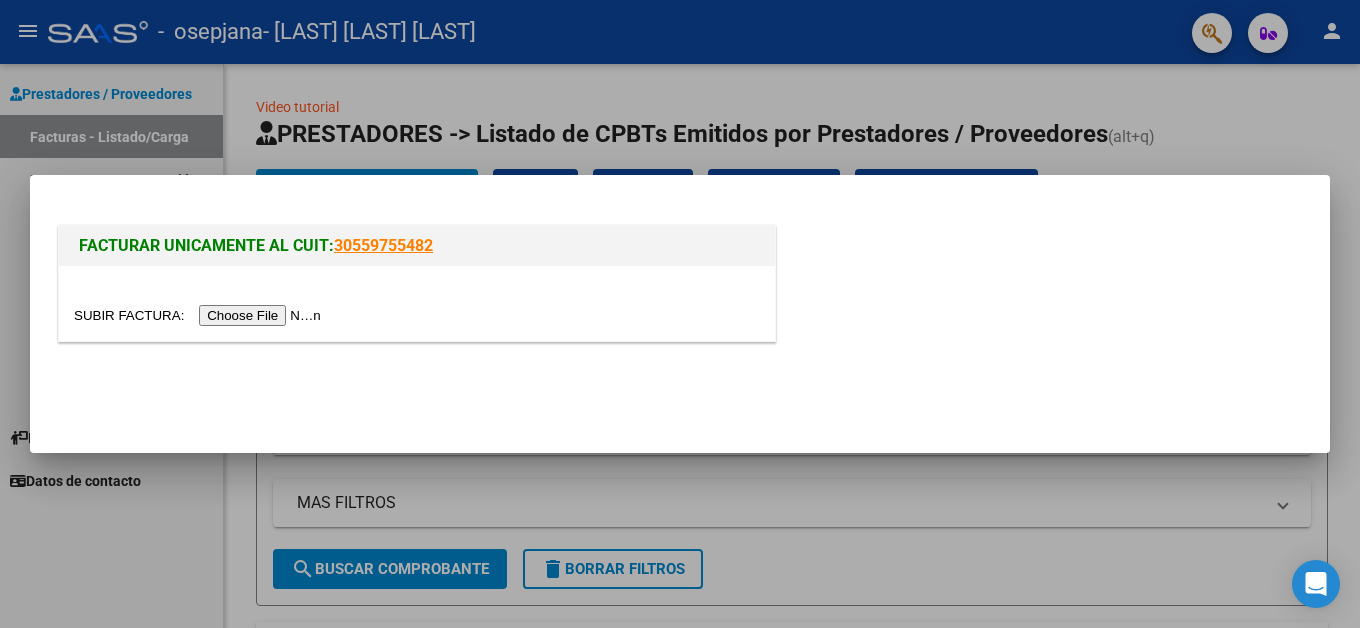 click at bounding box center [200, 315] 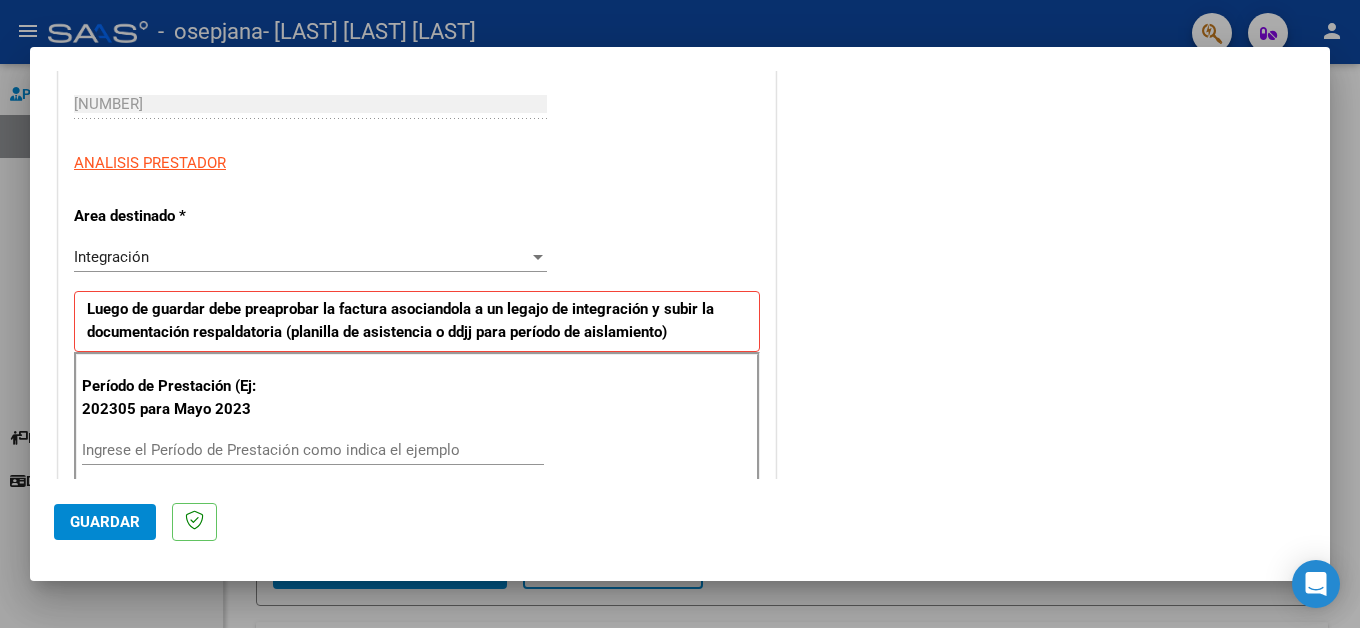 scroll, scrollTop: 500, scrollLeft: 0, axis: vertical 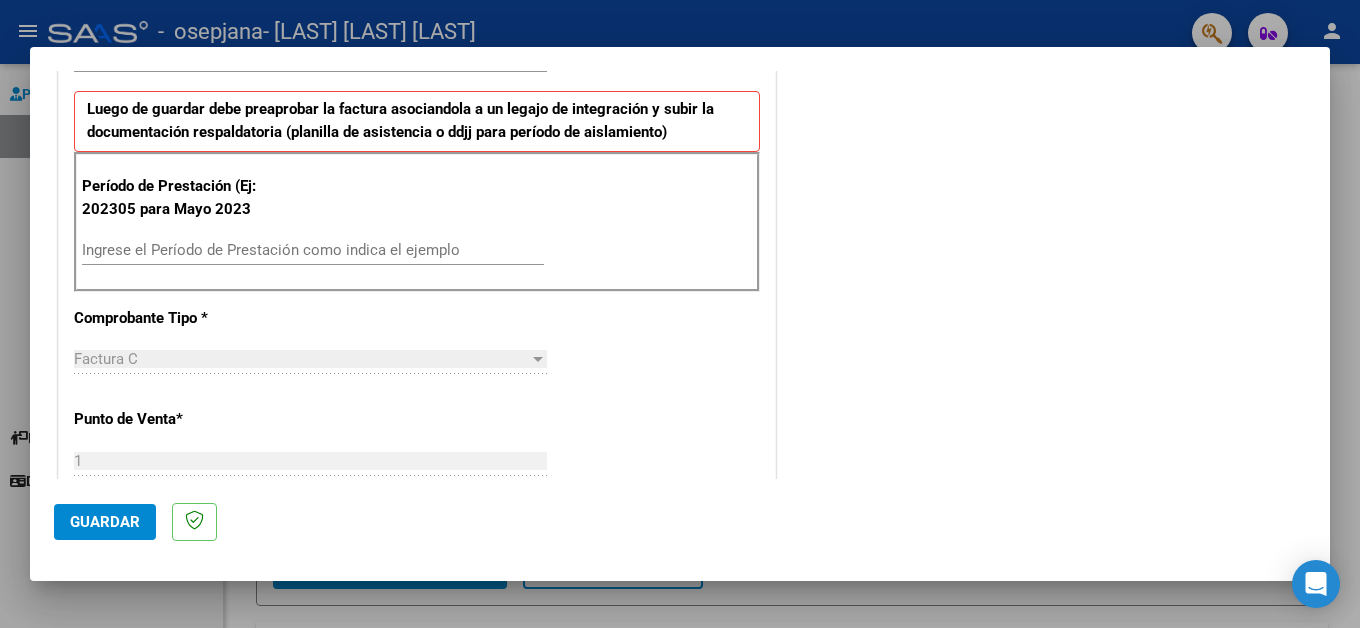 click on "Ingrese el Período de Prestación como indica el ejemplo" at bounding box center (313, 250) 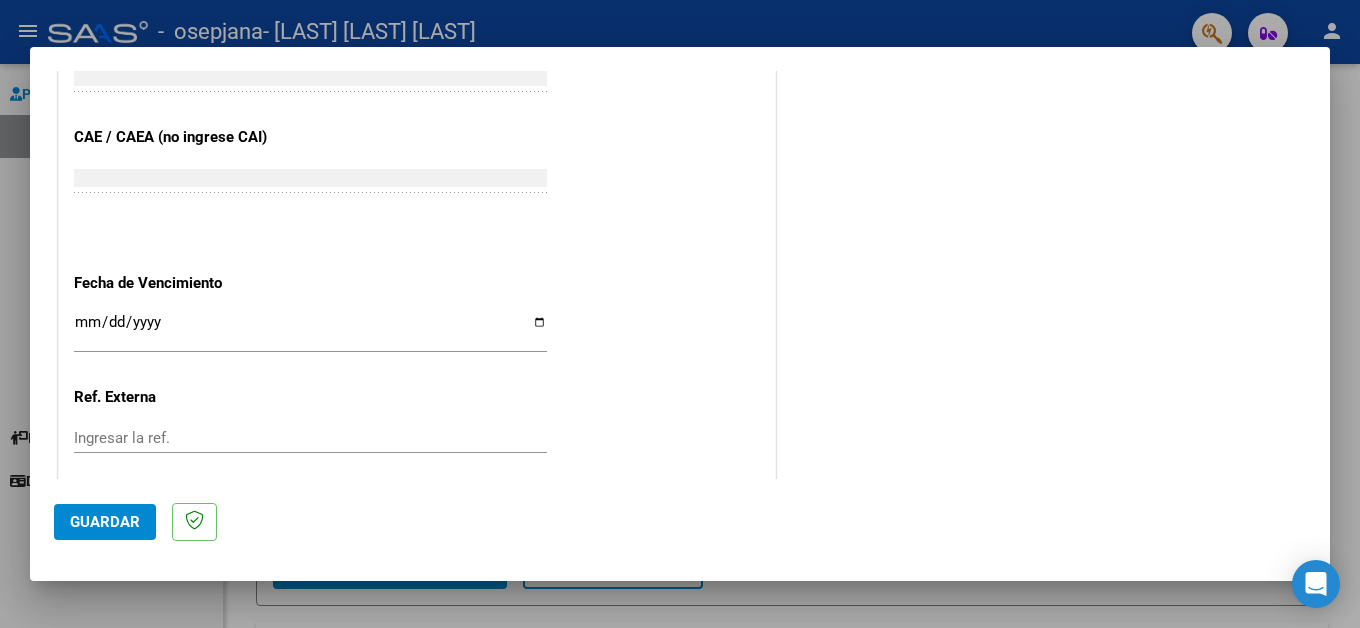 scroll, scrollTop: 1314, scrollLeft: 0, axis: vertical 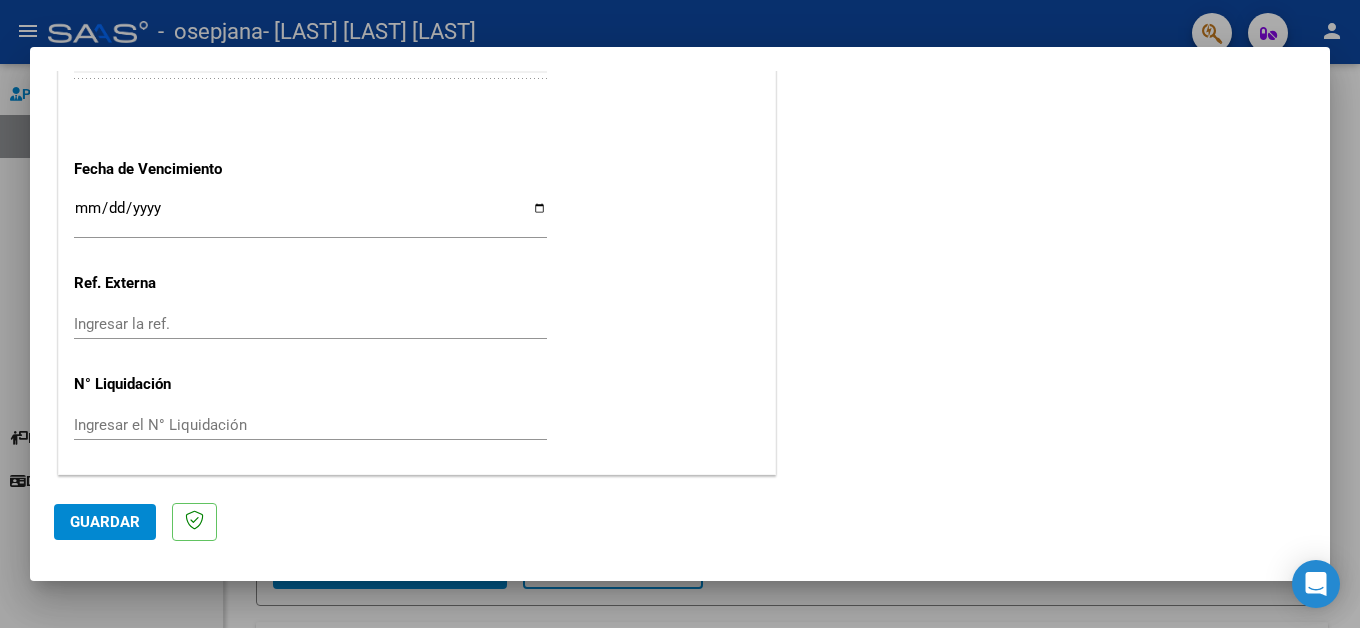 type on "202507" 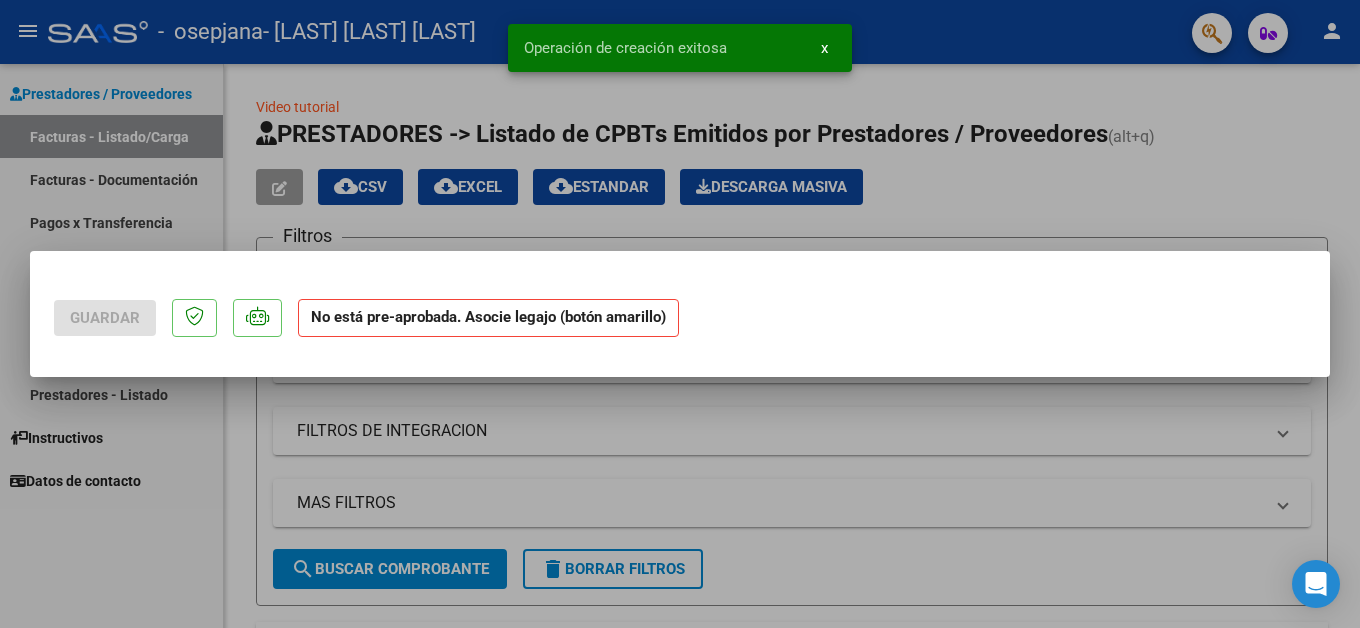 scroll, scrollTop: 0, scrollLeft: 0, axis: both 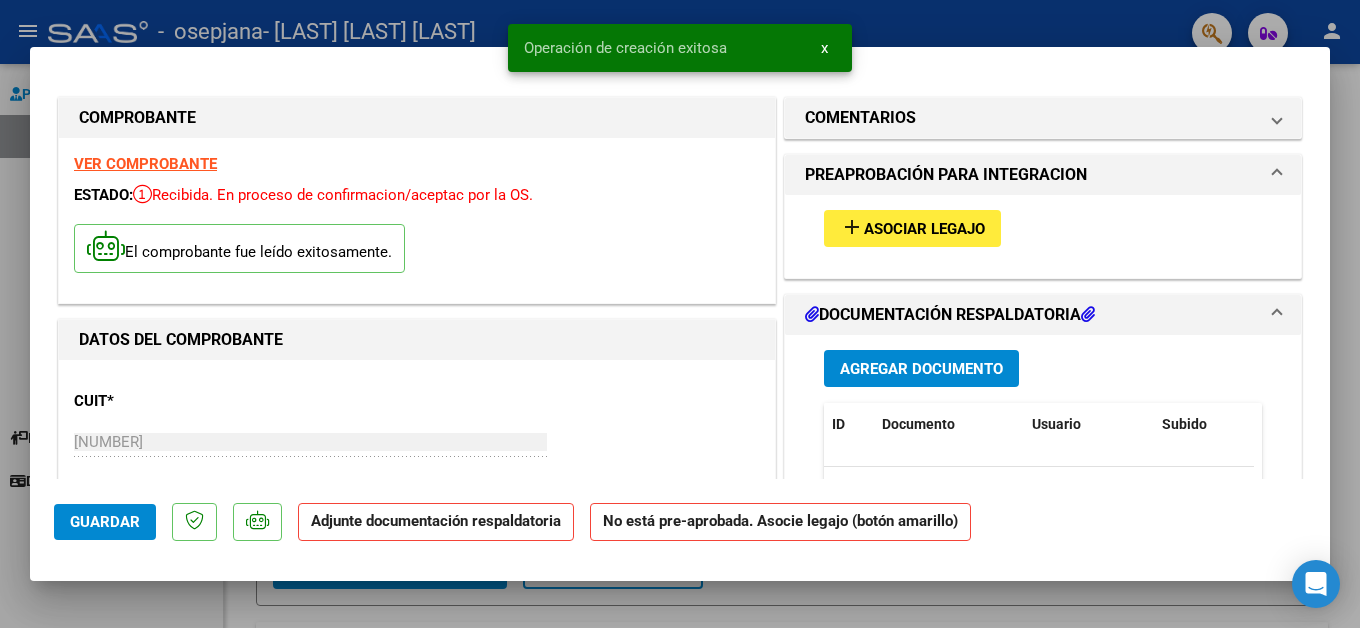 click on "add" at bounding box center (852, 227) 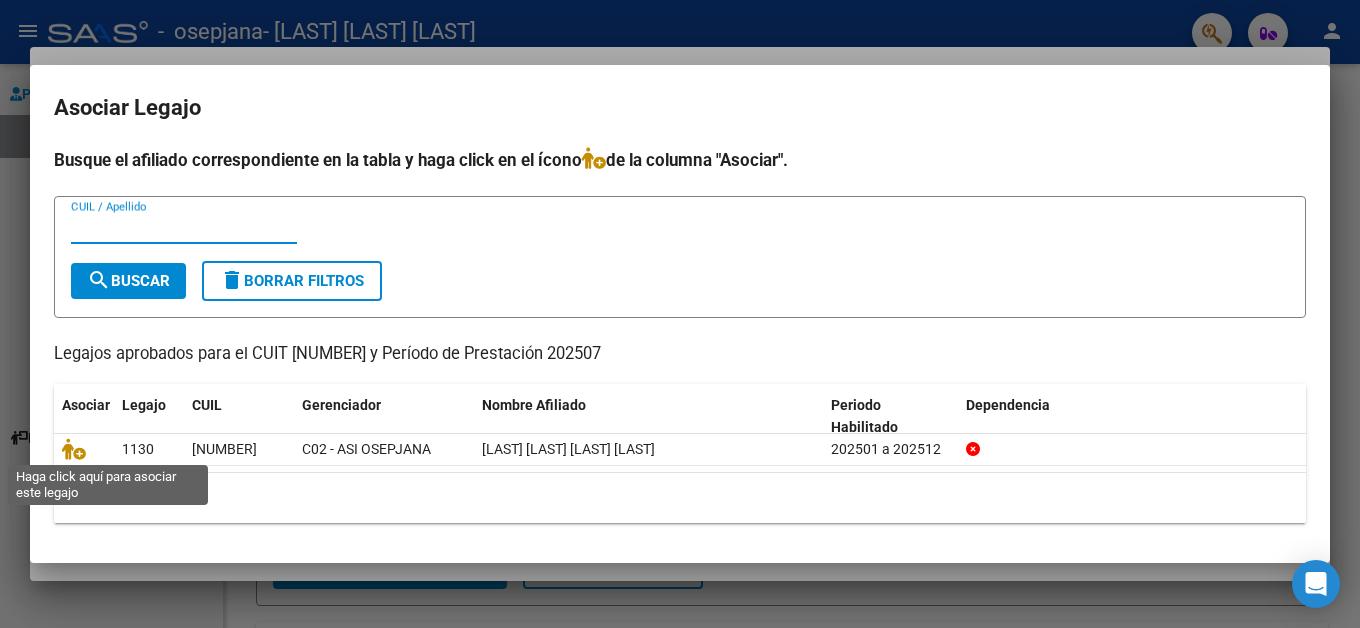 drag, startPoint x: 78, startPoint y: 456, endPoint x: 81, endPoint y: 469, distance: 13.341664 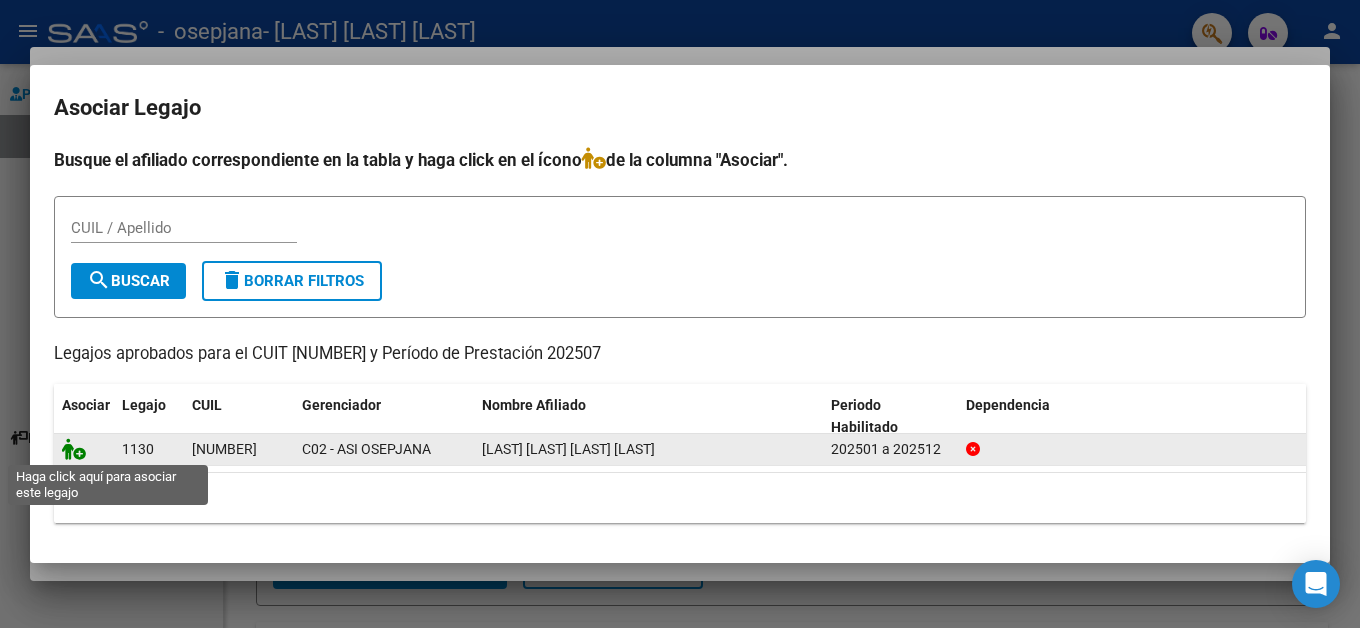 click 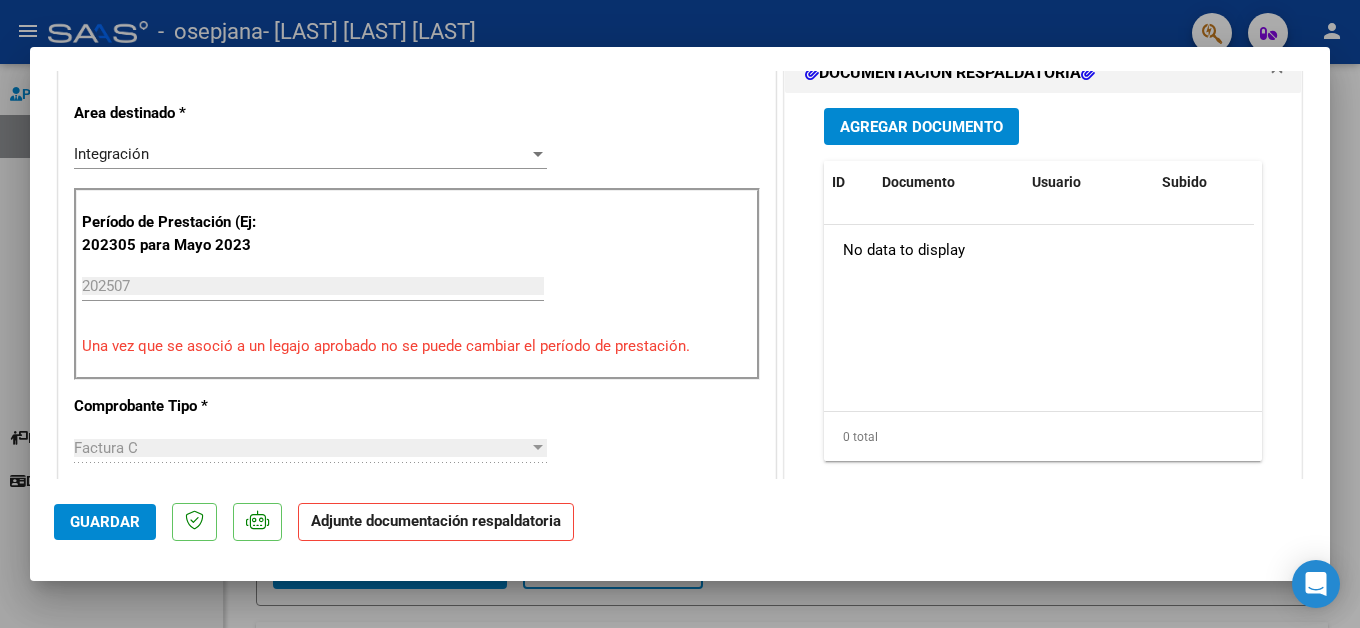 scroll, scrollTop: 300, scrollLeft: 0, axis: vertical 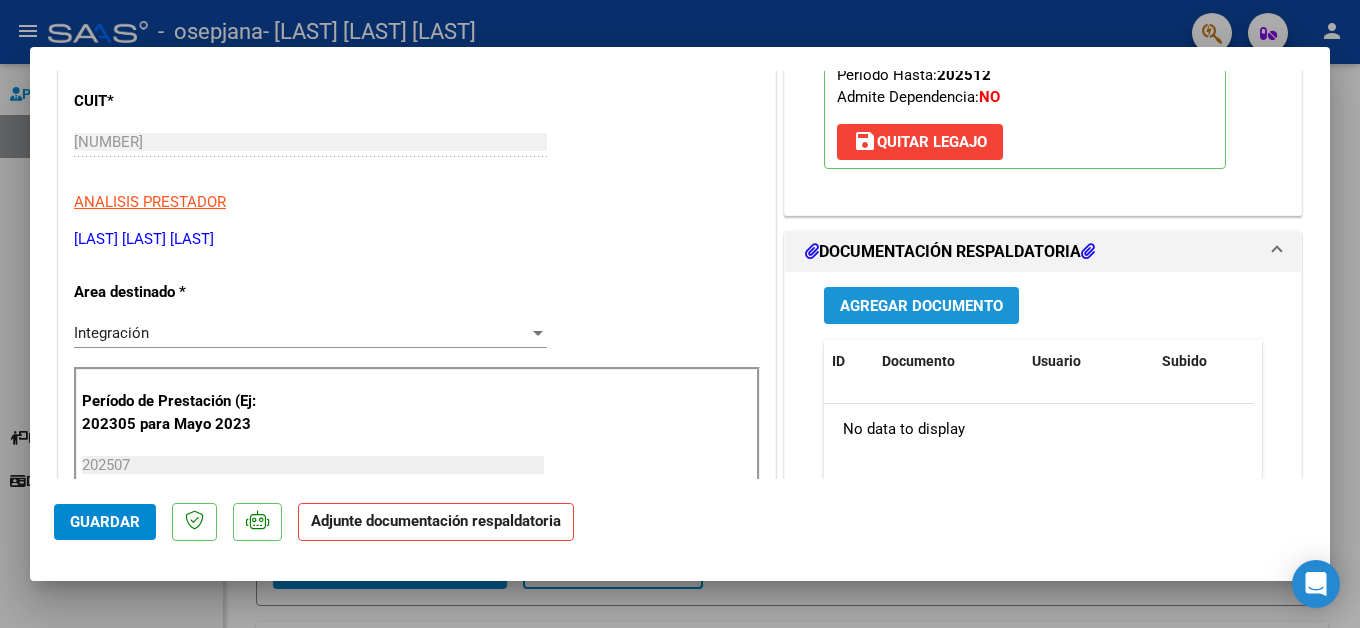 click on "Agregar Documento" at bounding box center [921, 305] 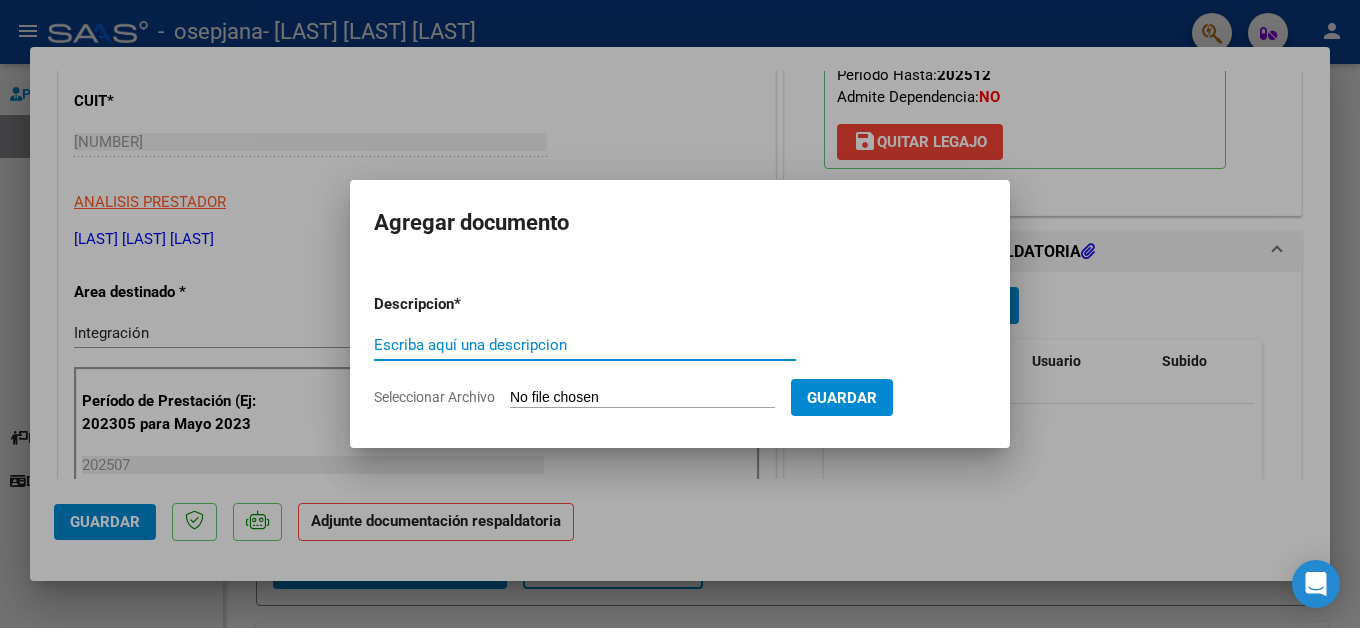 click on "Seleccionar Archivo" at bounding box center [642, 398] 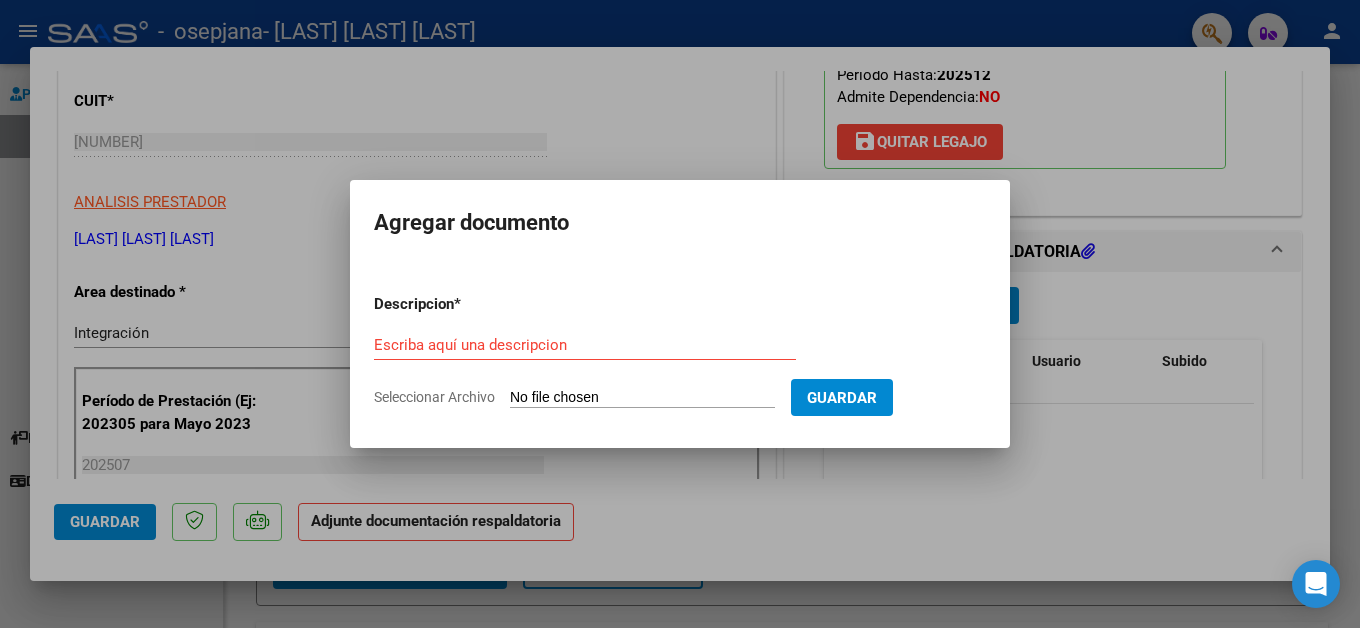 type on "C:\fakepath\Cae julio 2025- [LAST] [LAST].pdf" 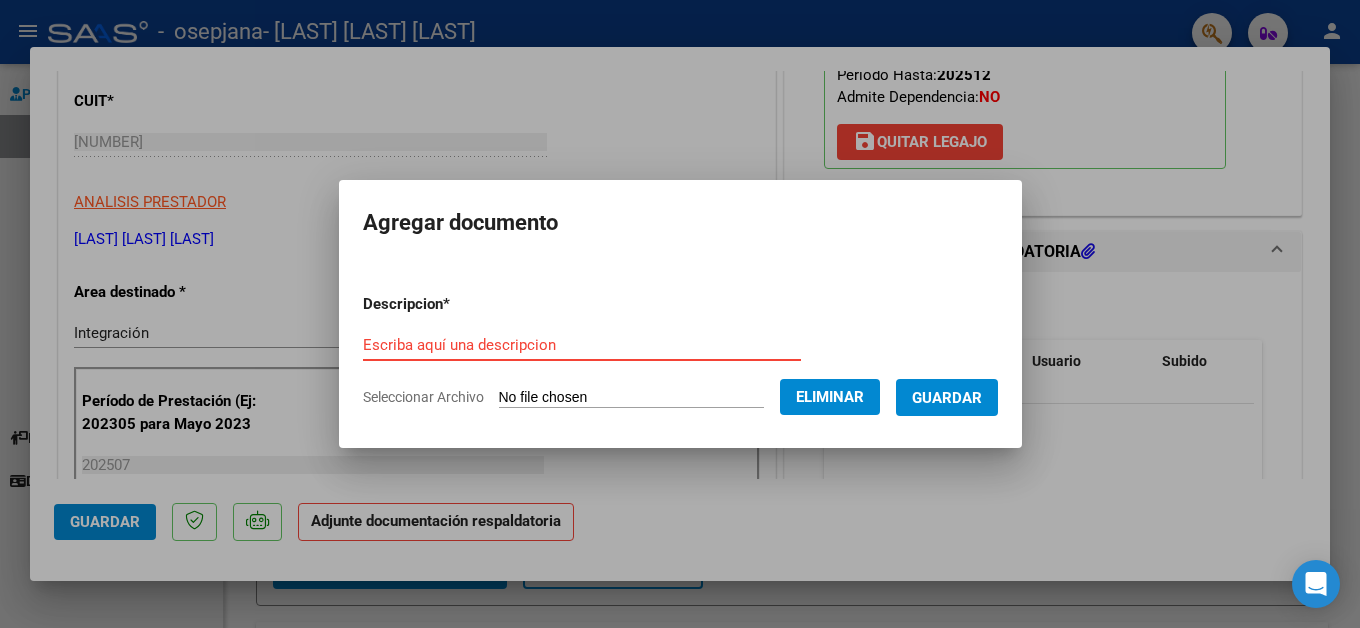 click on "Escriba aquí una descripcion" at bounding box center [582, 345] 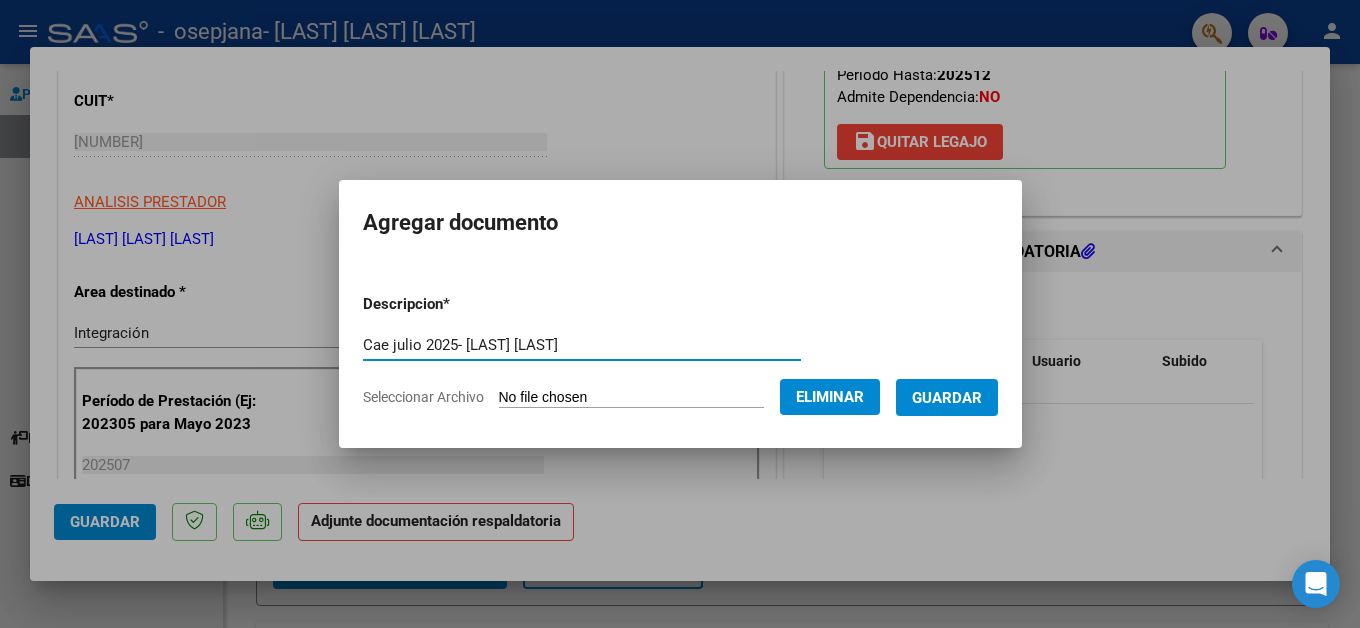 type on "Cae julio 2025- [LAST] [LAST]" 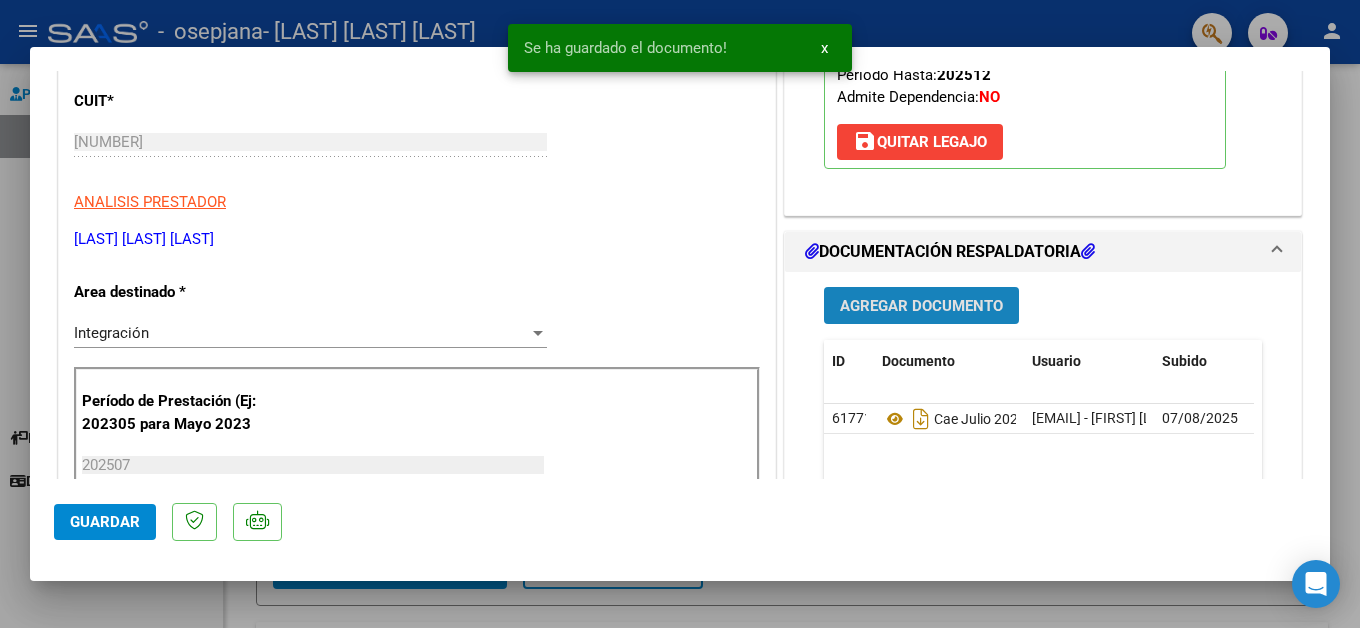 click on "Agregar Documento" at bounding box center [921, 306] 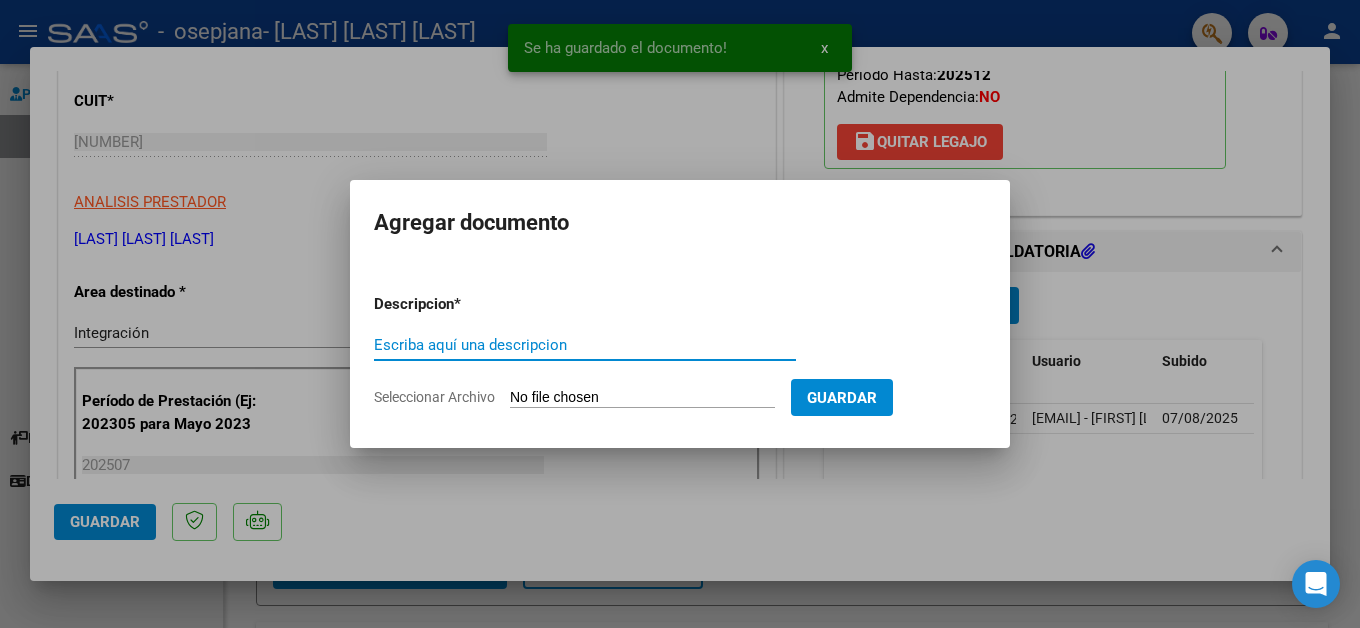 click on "Seleccionar Archivo" at bounding box center [642, 398] 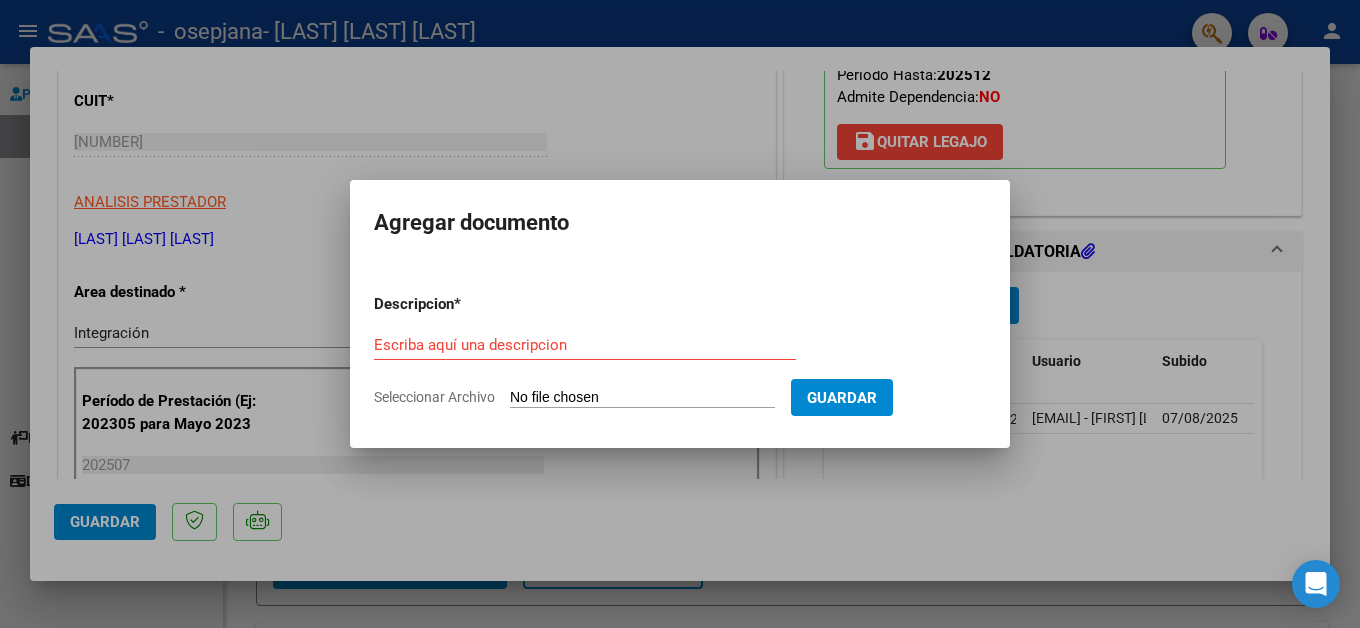 type on "C:\fakepath\Planilla julio 2025- [LAST] [LAST].pdf" 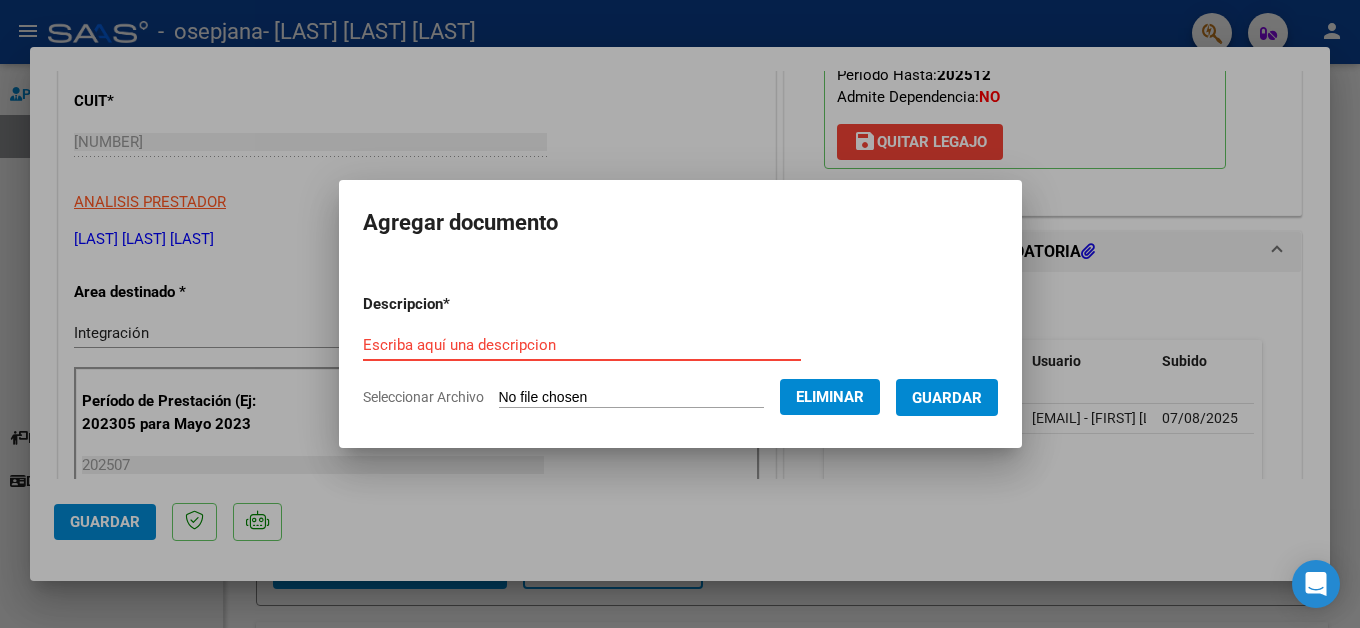 click on "Escriba aquí una descripcion" at bounding box center [582, 345] 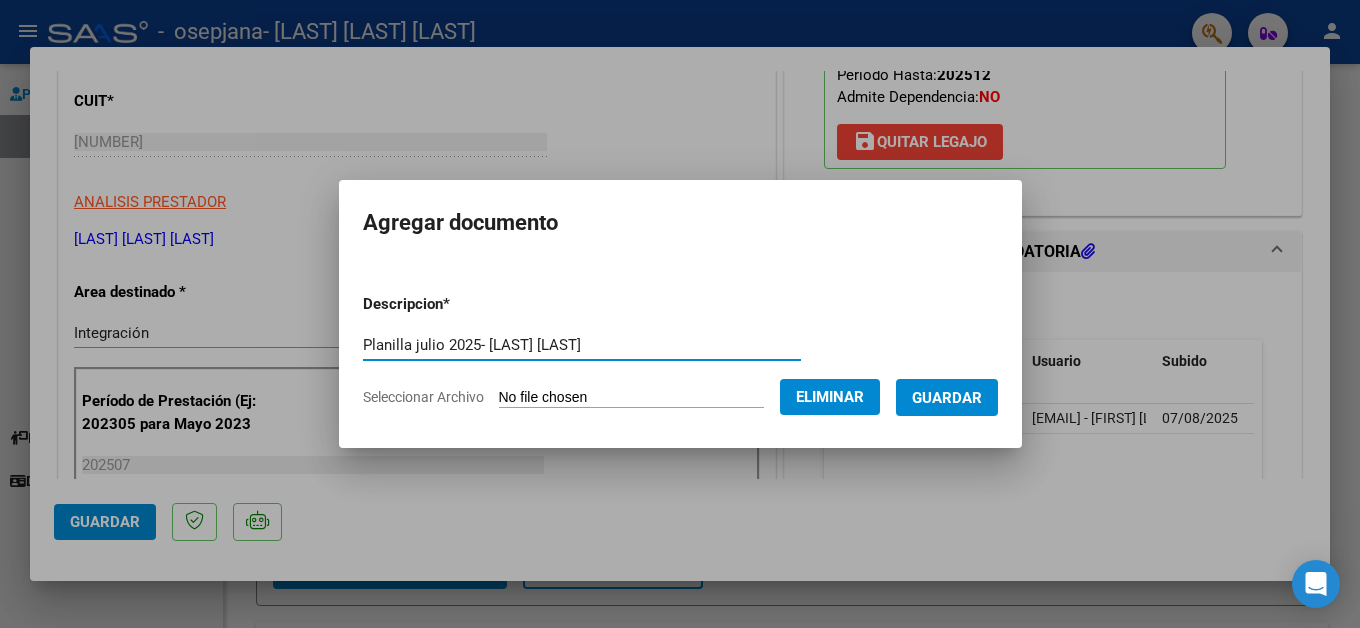 type on "Planilla julio 2025- [LAST] [LAST]" 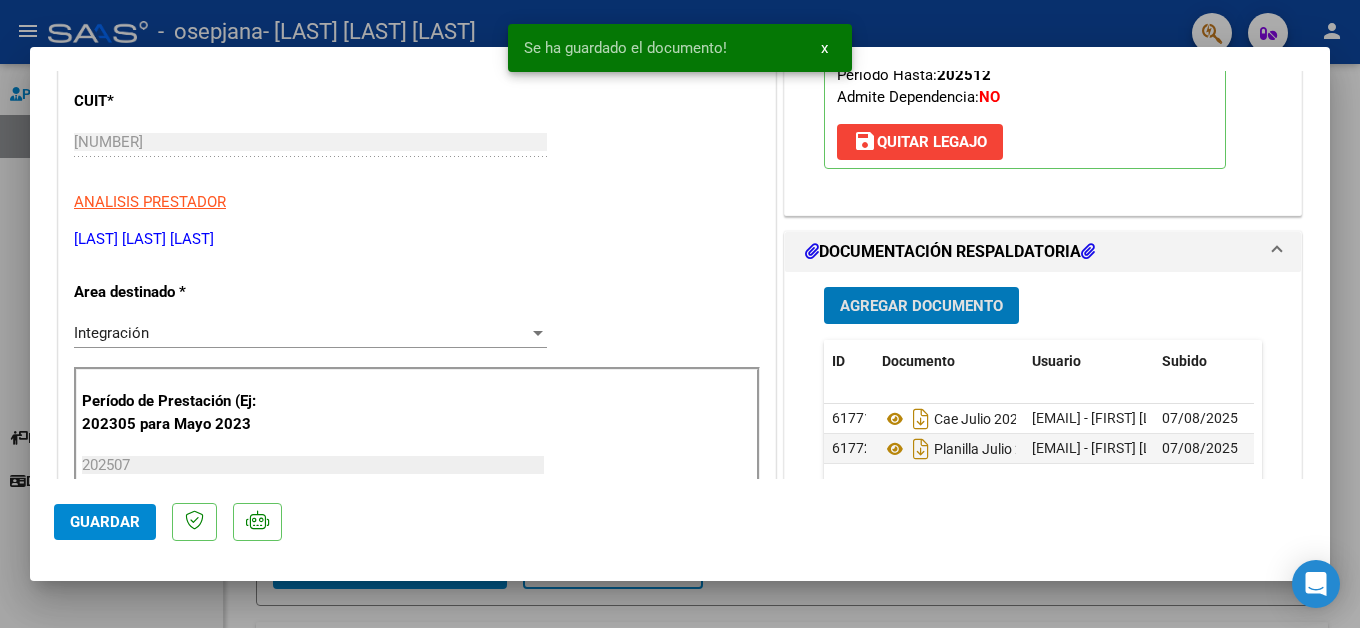 click on "Agregar Documento" at bounding box center (921, 306) 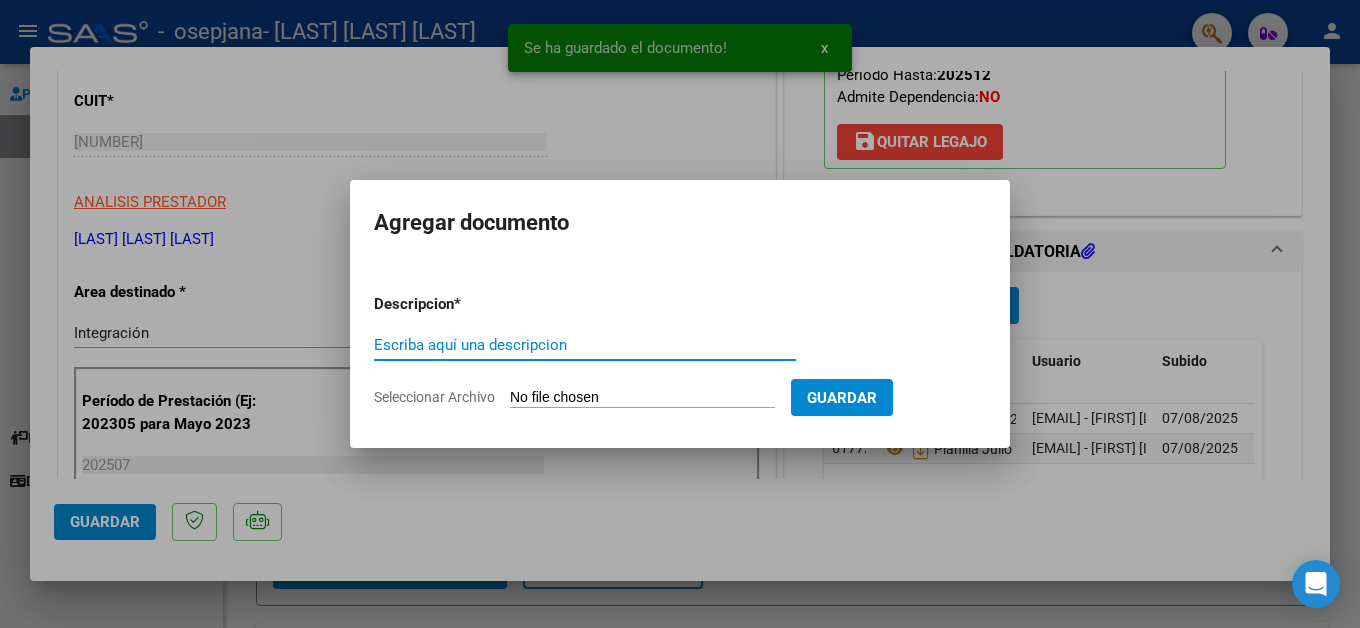 click on "Seleccionar Archivo" at bounding box center [642, 398] 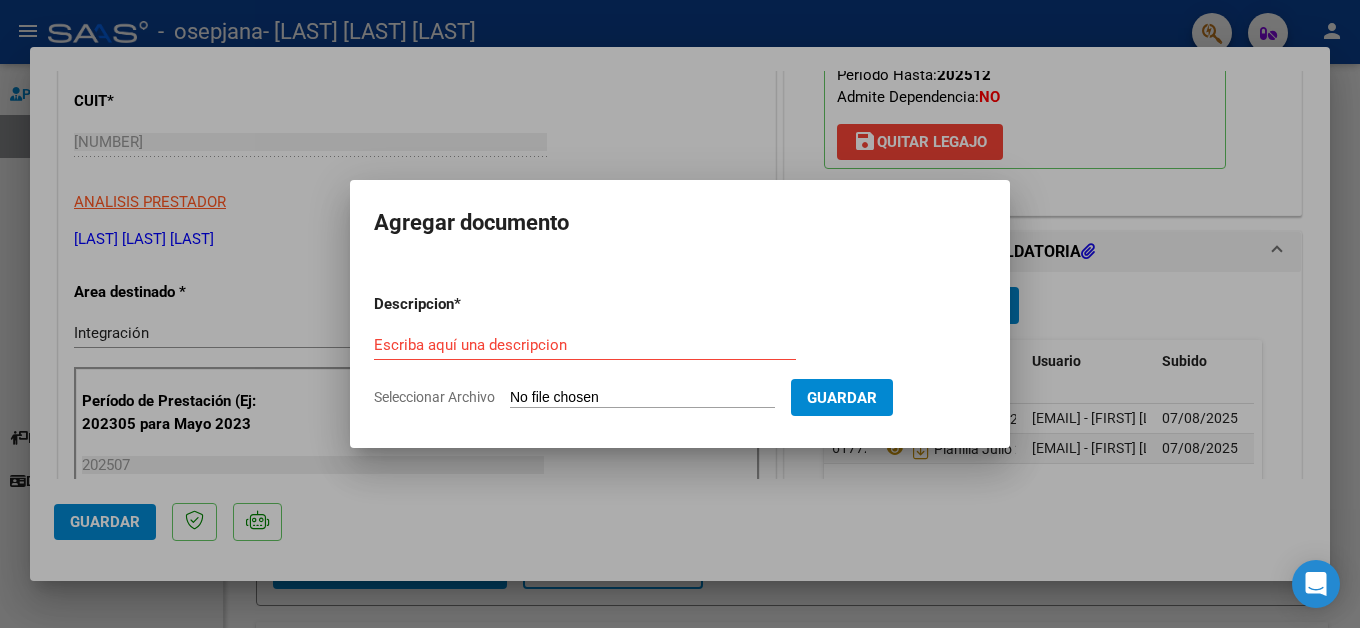 type on "C:\fakepath\OP 78841- [LAST] [LAST].pdf" 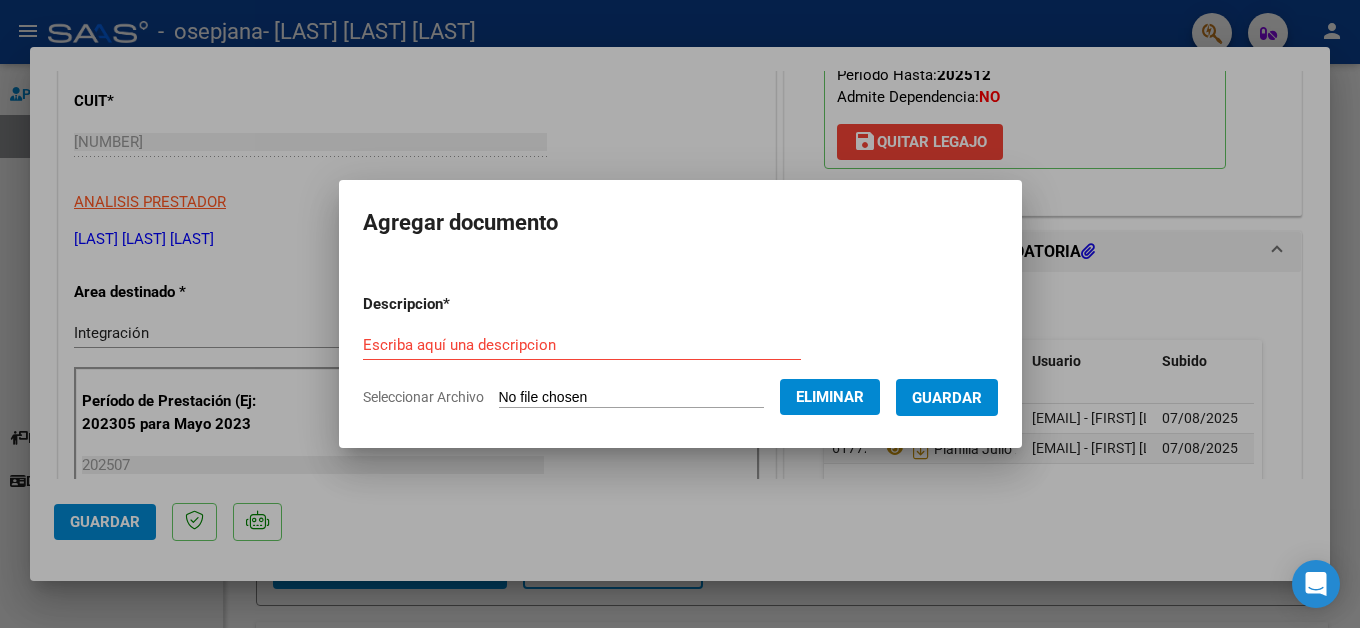 click on "Escriba aquí una descripcion" at bounding box center (582, 345) 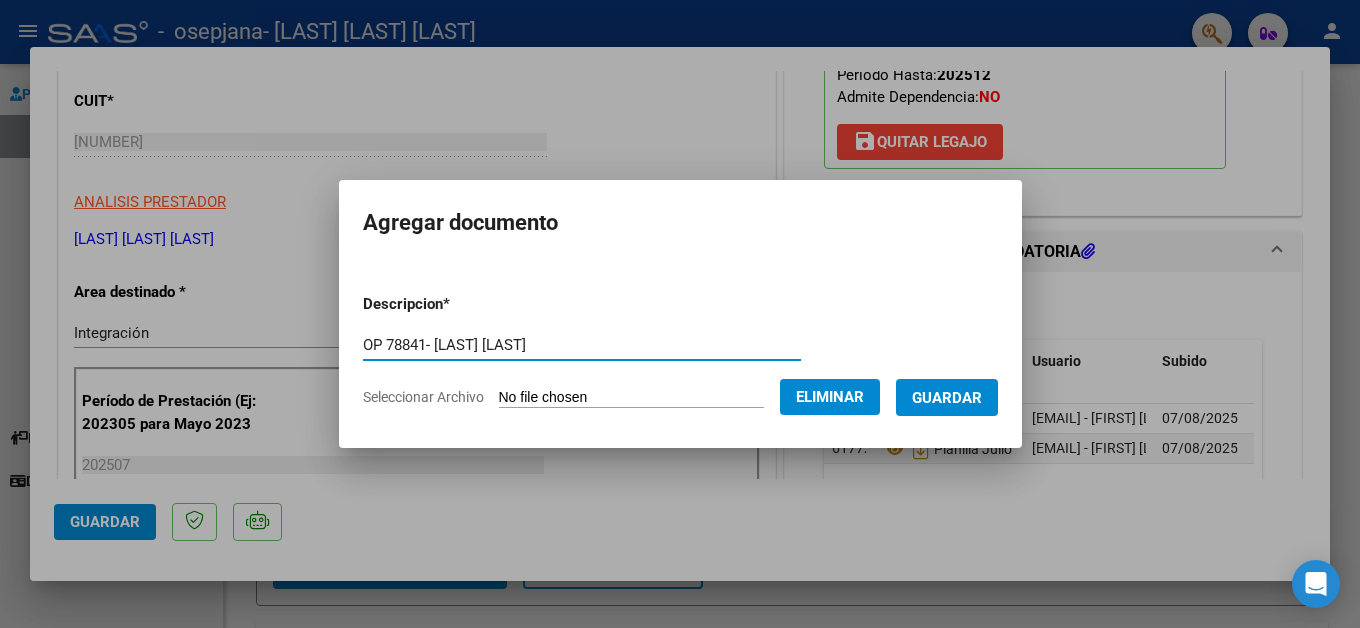 click on "OP 78841- [LAST] [LAST]" at bounding box center [582, 345] 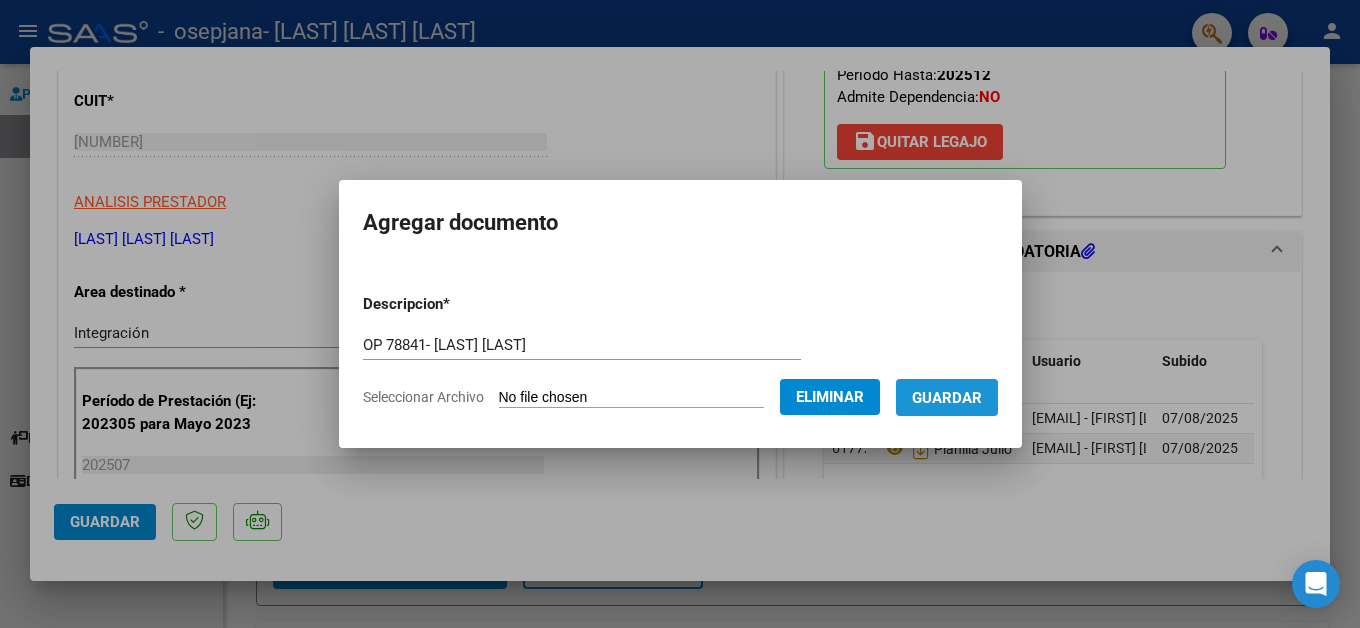 click on "Guardar" at bounding box center [947, 398] 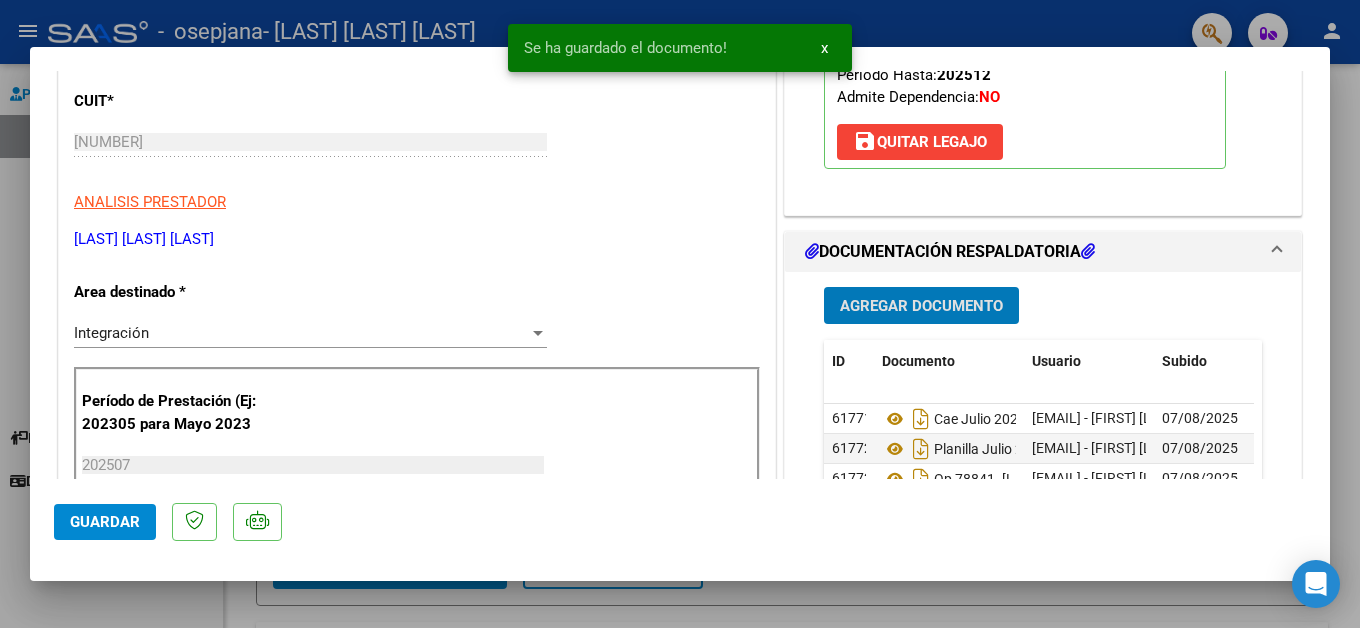 click on "Agregar Documento" at bounding box center [921, 306] 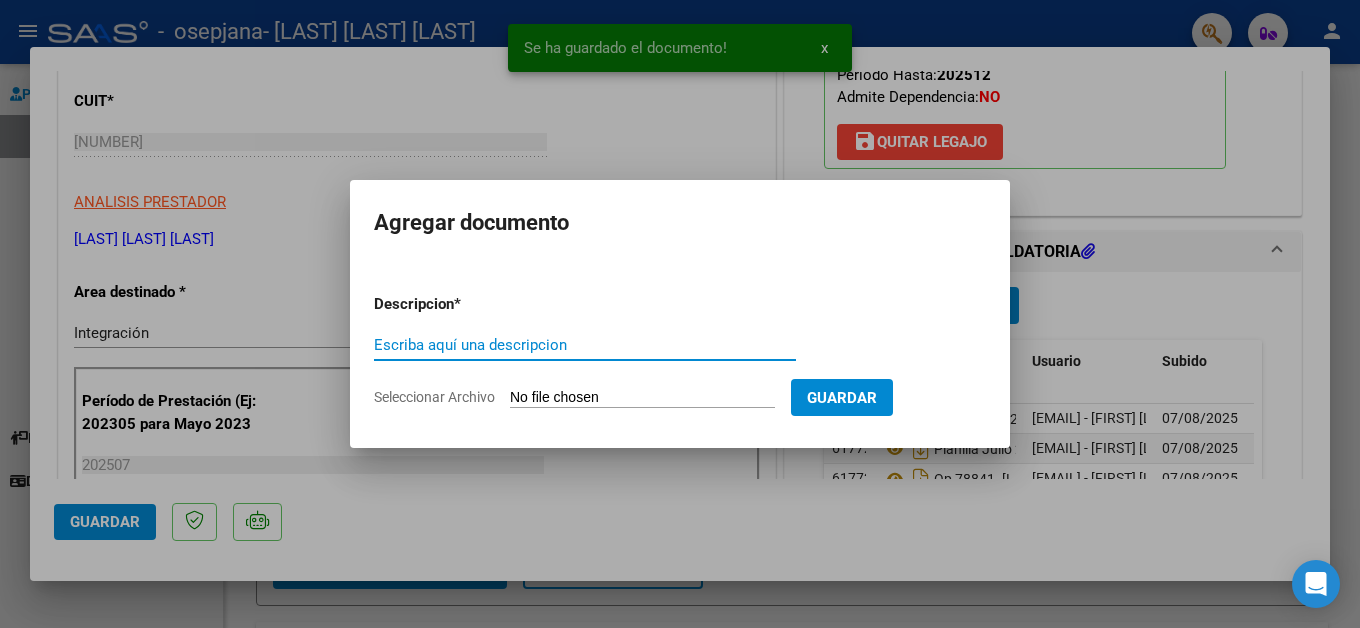 click on "Seleccionar Archivo" at bounding box center (642, 398) 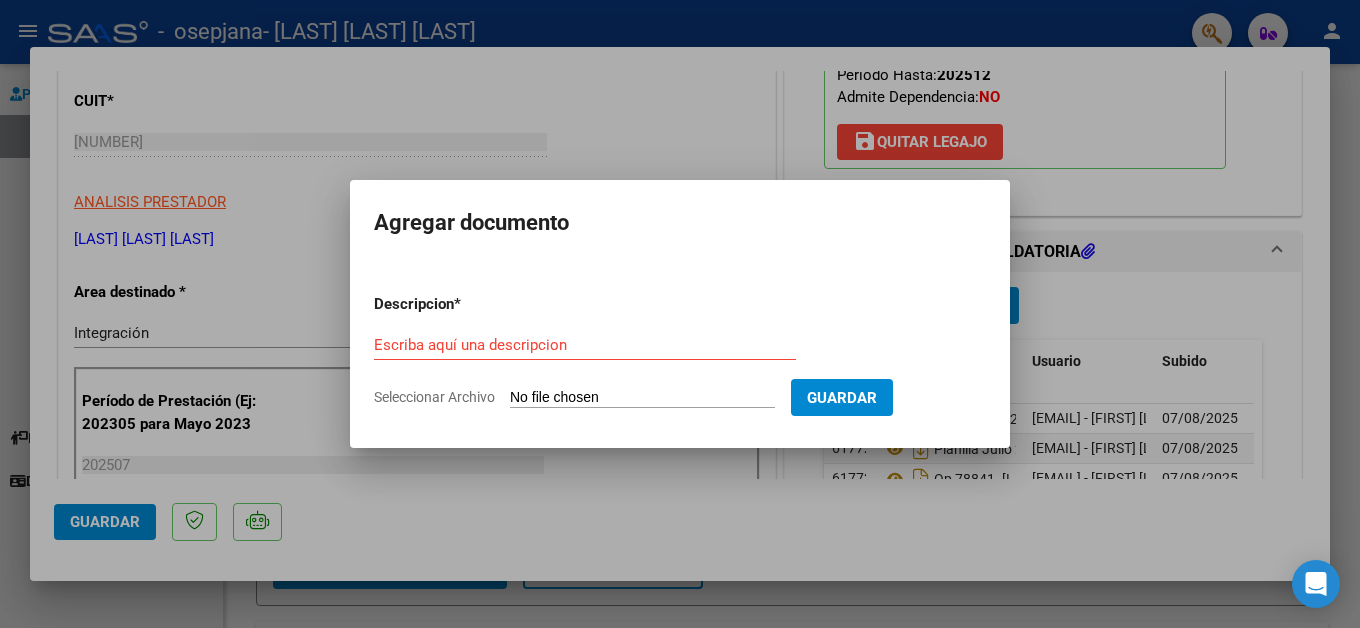 type on "C:\fakepath\OP 78841- [LAST] [LAST].pdf" 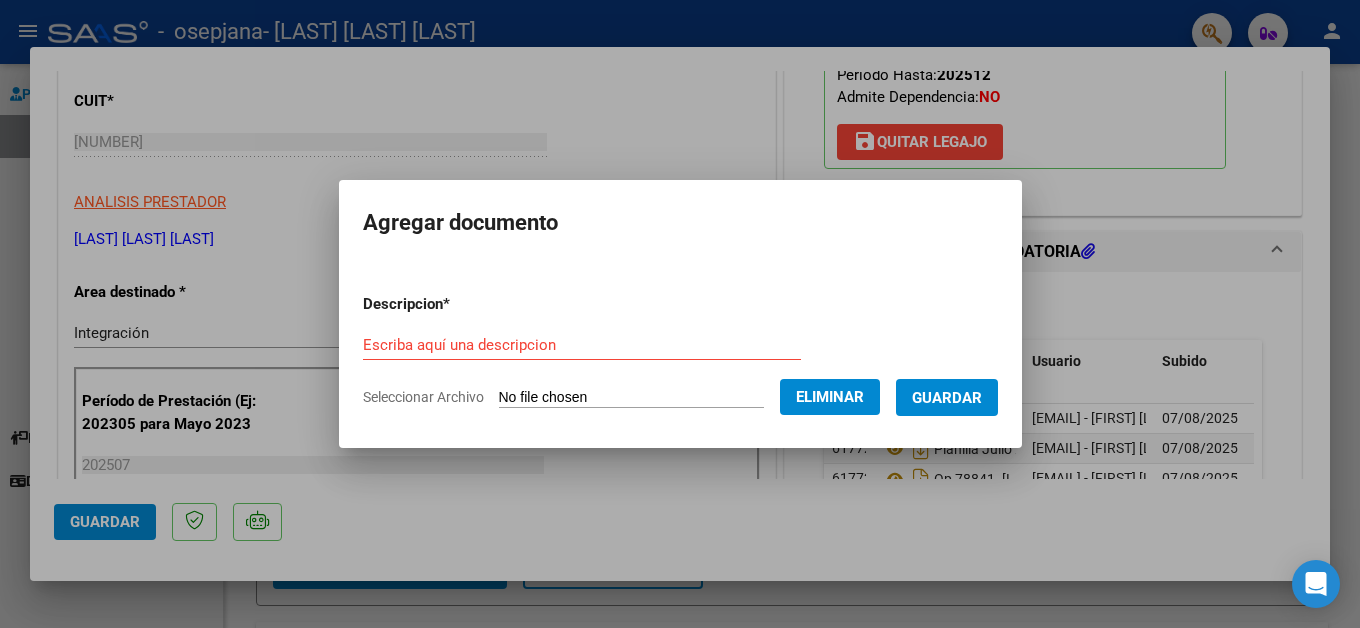 click on "Descripcion  *   Escriba aquí una descripcion  Seleccionar Archivo Eliminar Guardar" at bounding box center (680, 351) 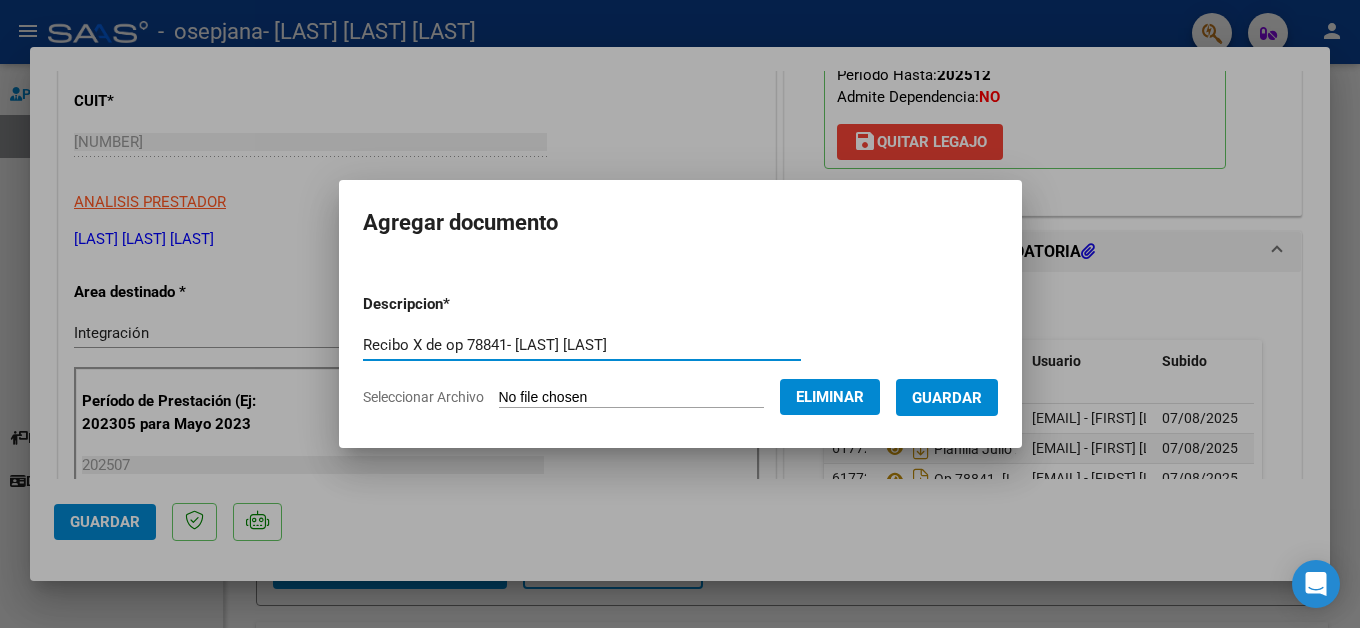 click on "Recibo X de op 78841- [LAST] [LAST]" at bounding box center (582, 345) 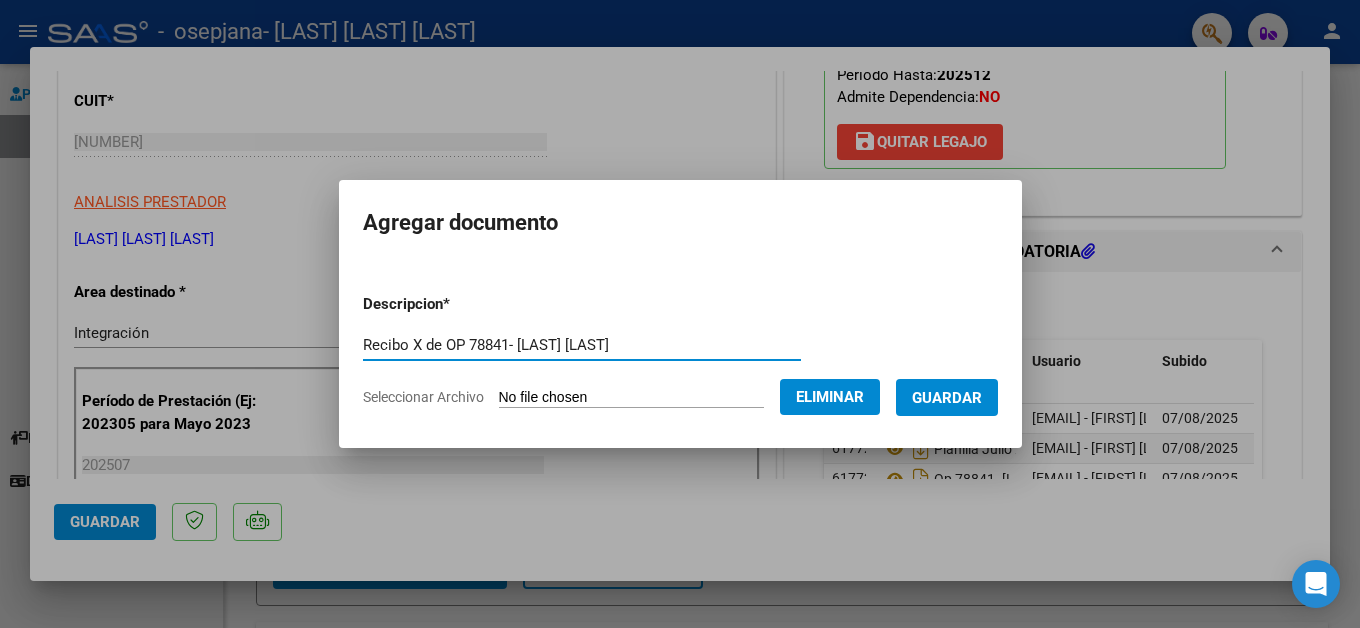 type on "Recibo X de OP 78841- [LAST] [LAST]" 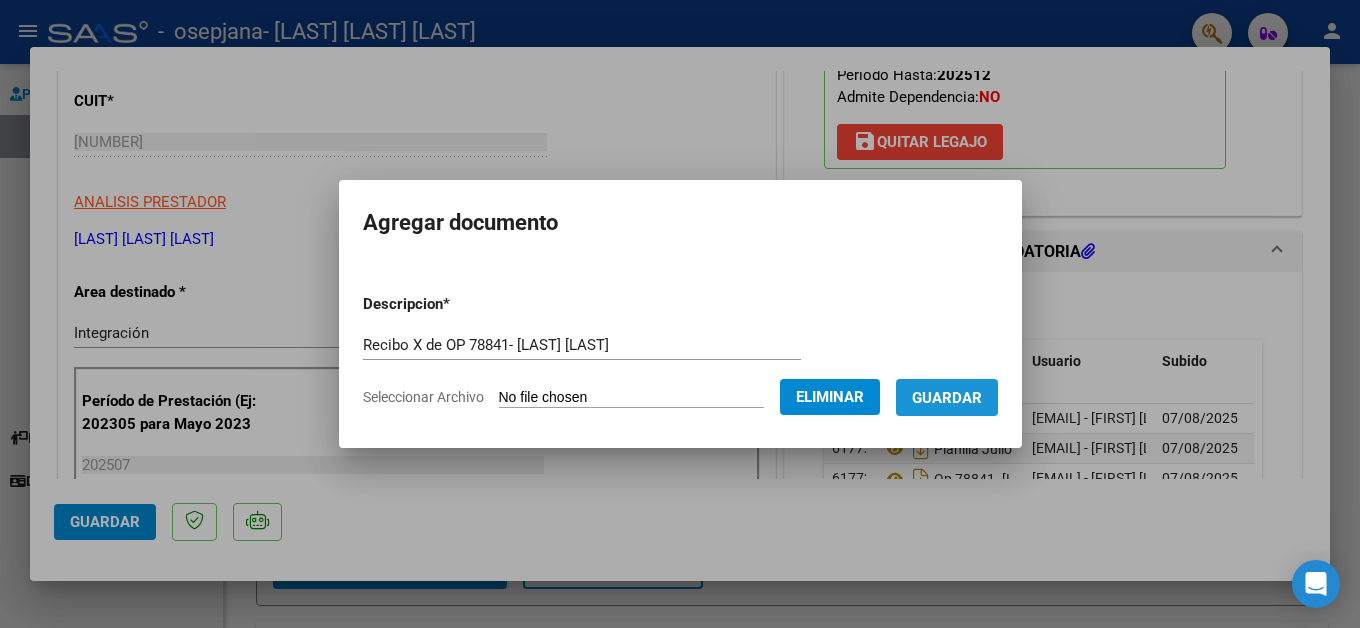 click on "Guardar" at bounding box center [947, 397] 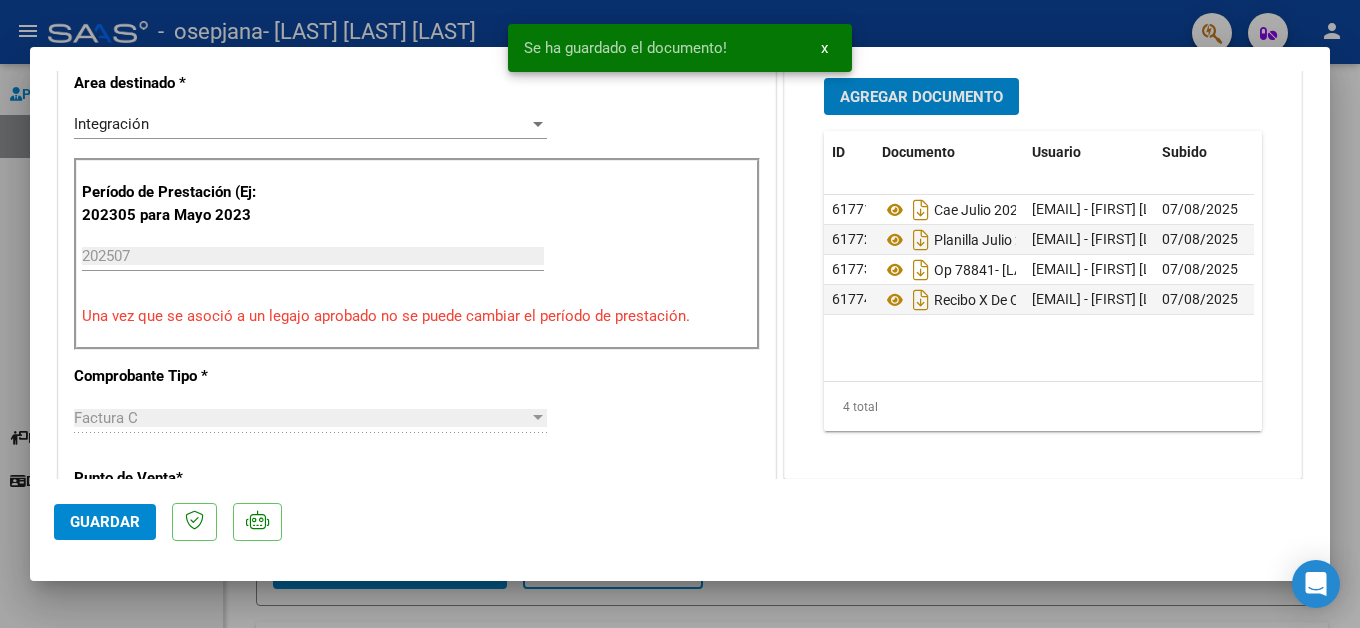 scroll, scrollTop: 700, scrollLeft: 0, axis: vertical 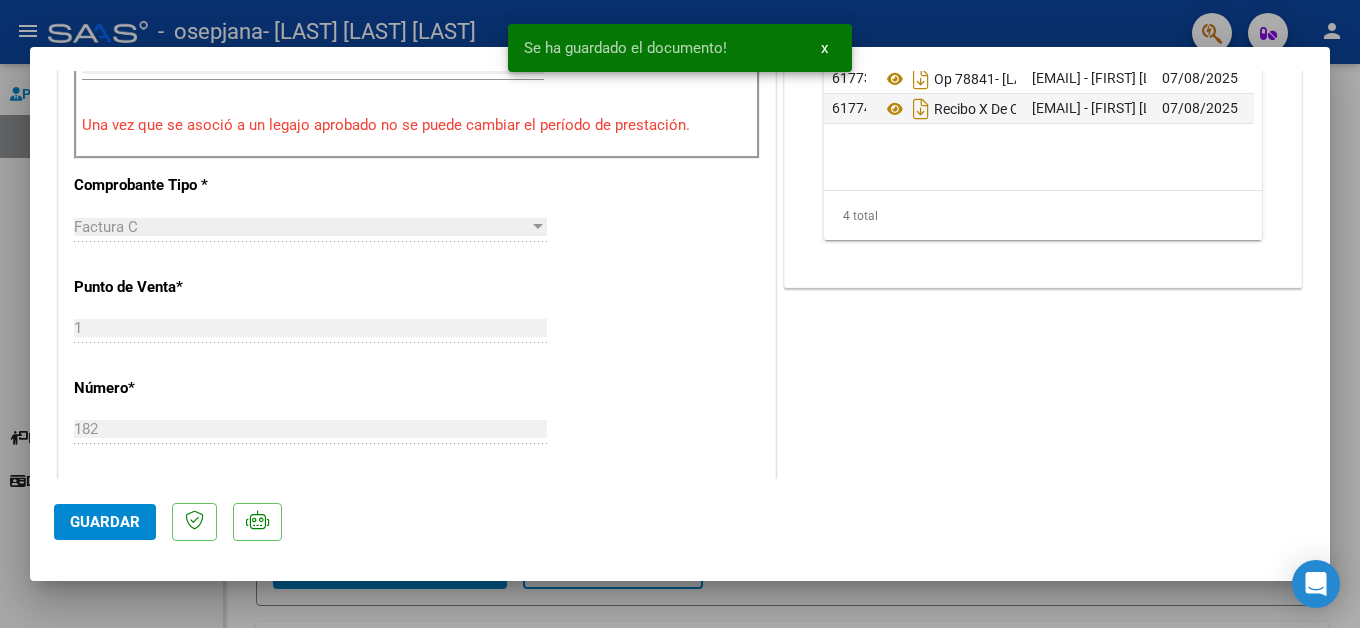 click on "Guardar" 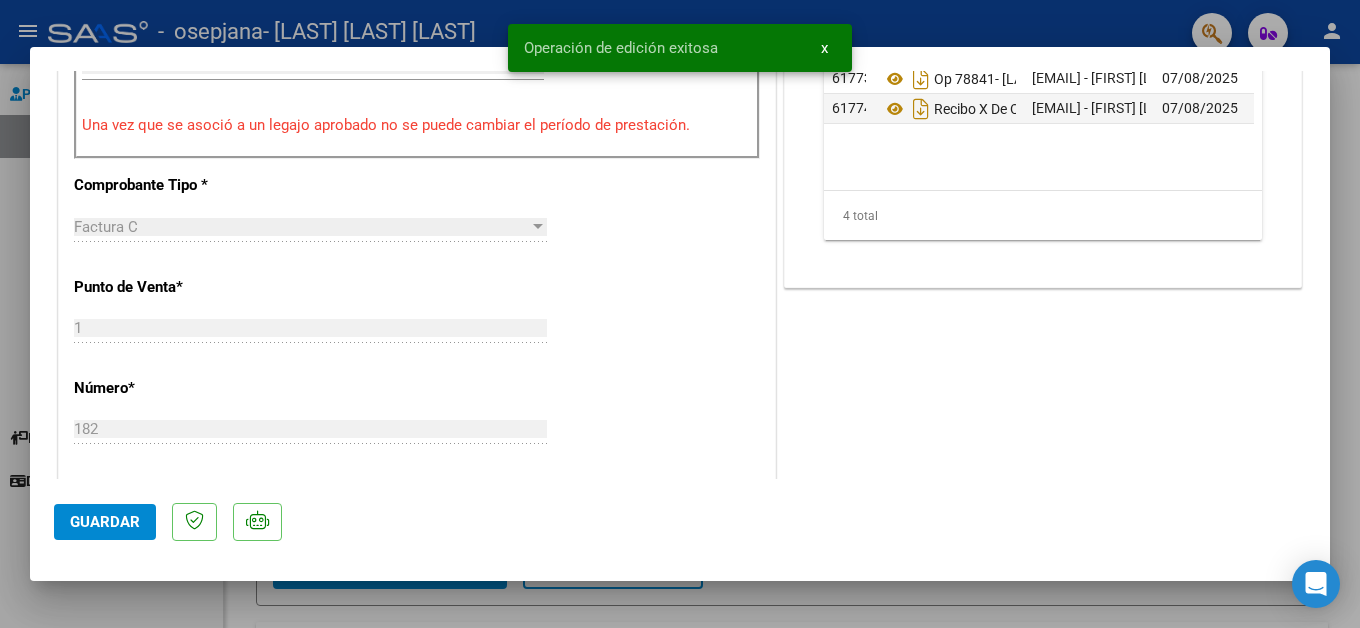 click on "Guardar" 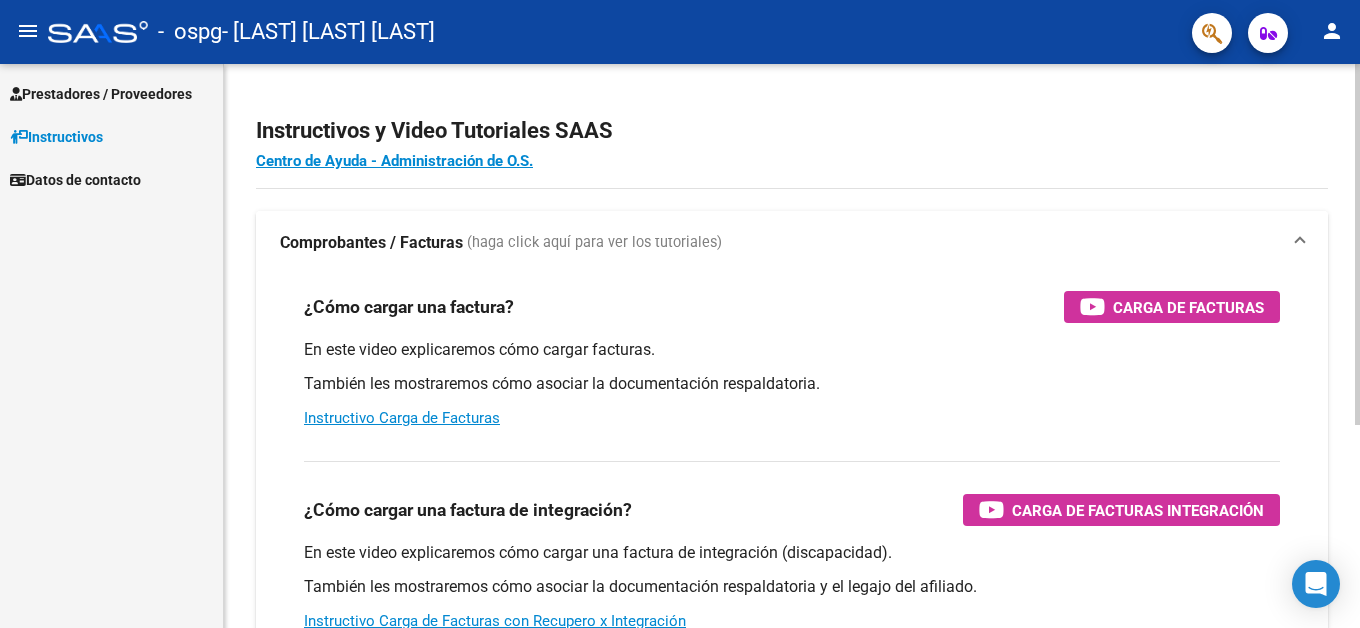 scroll, scrollTop: 0, scrollLeft: 0, axis: both 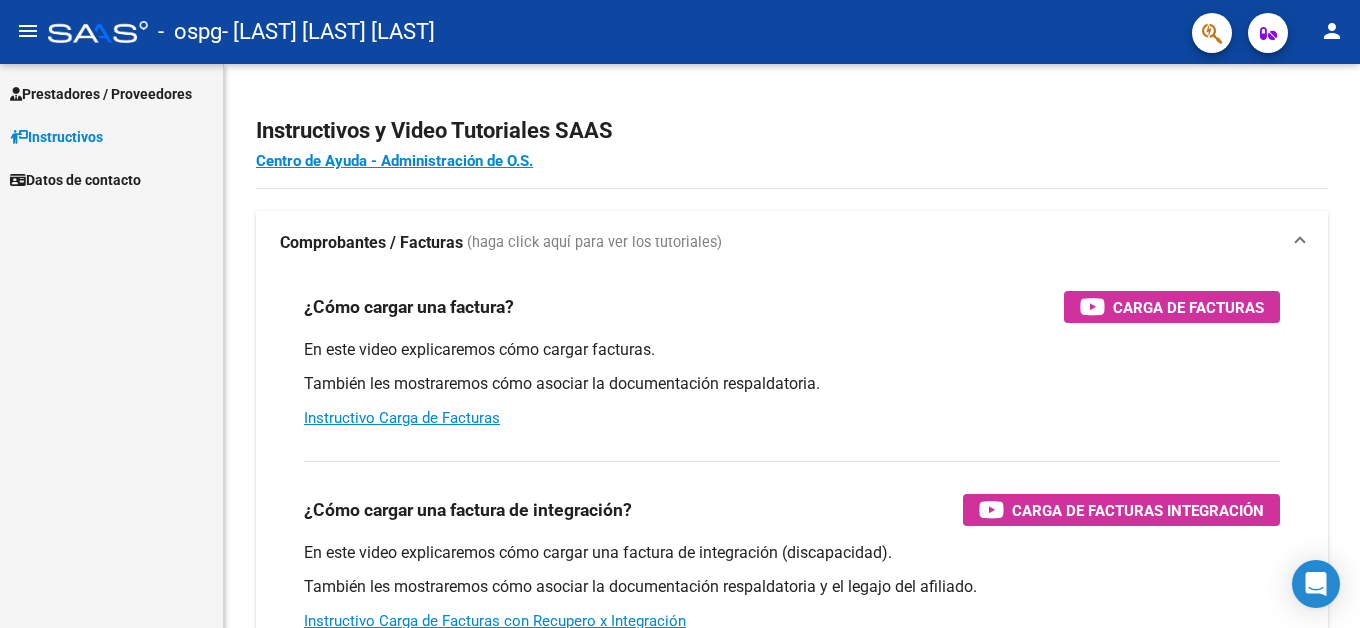 click on "Prestadores / Proveedores" at bounding box center (101, 94) 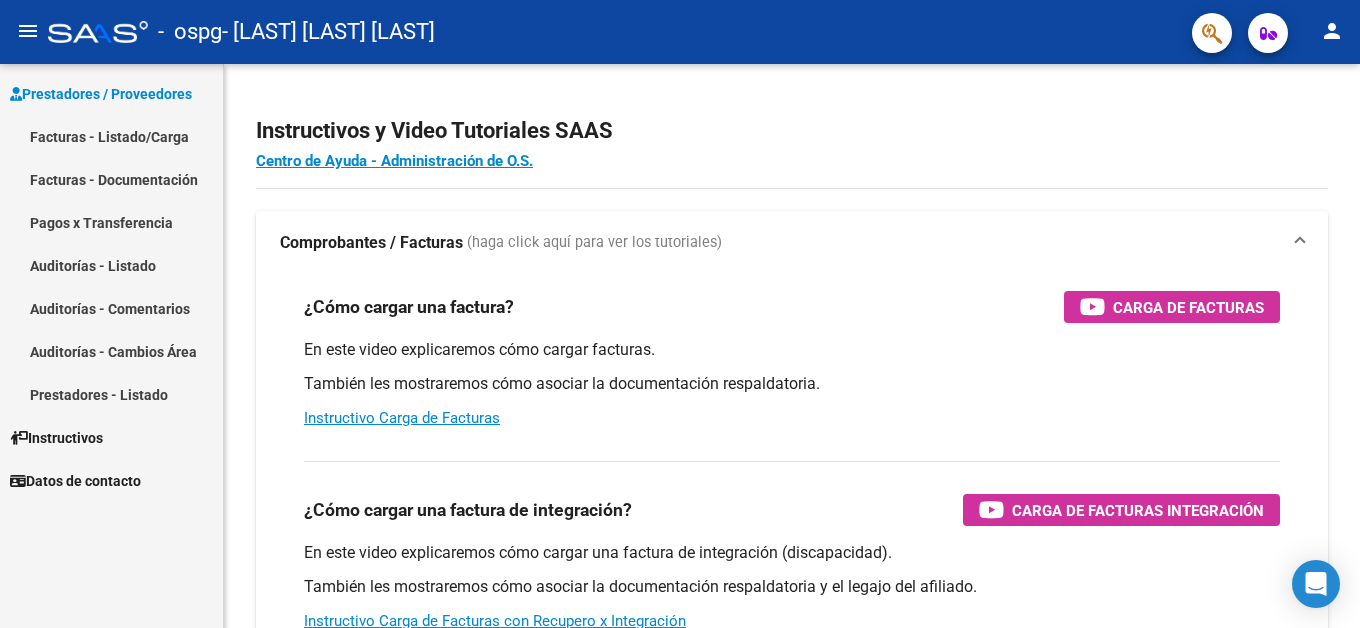 click on "Facturas - Listado/Carga" at bounding box center (111, 136) 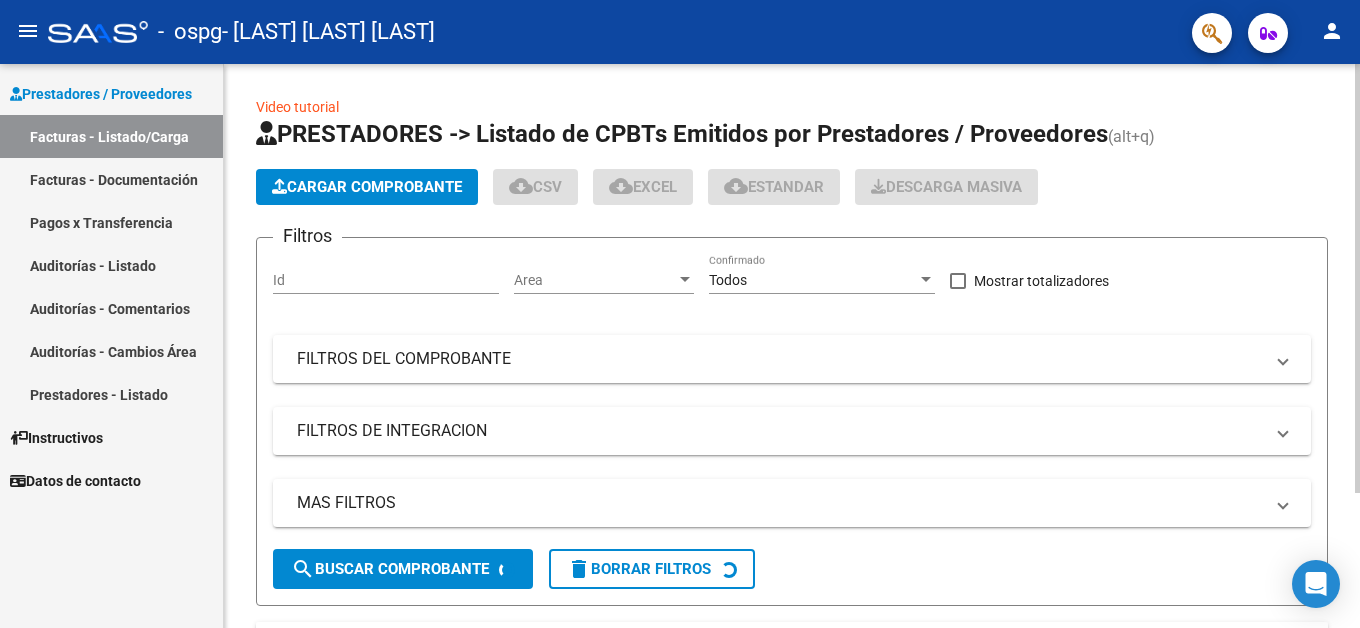 click on "Cargar Comprobante" 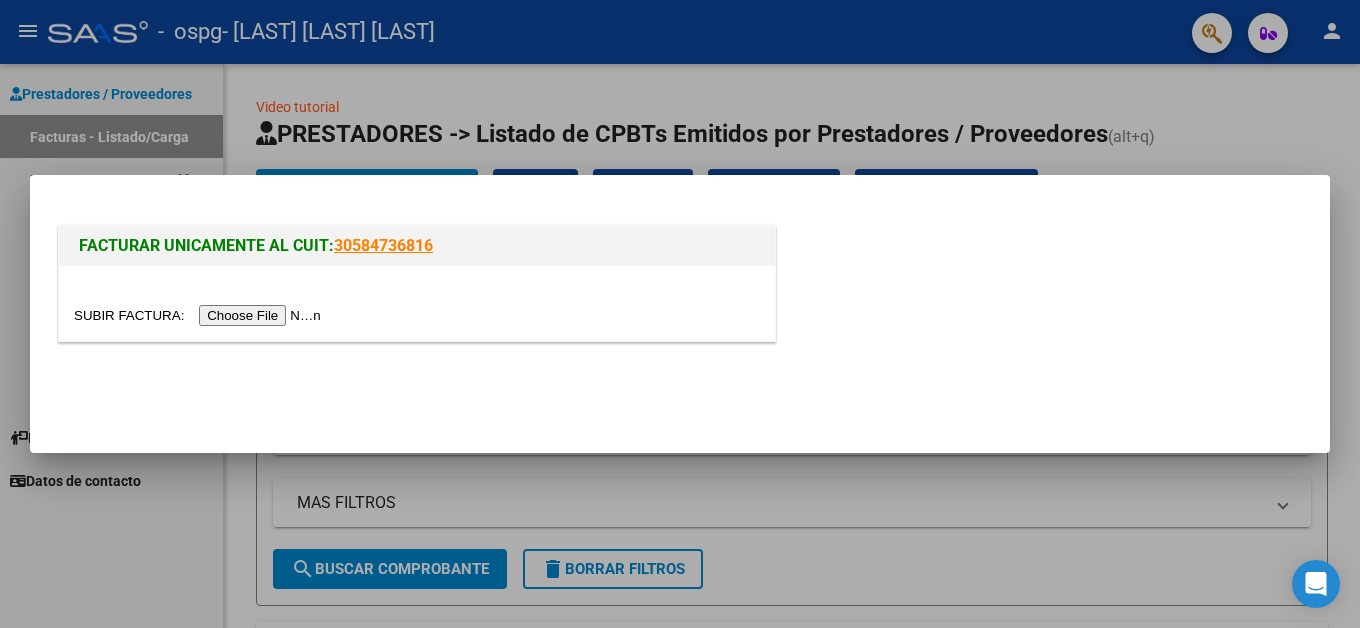 click at bounding box center (200, 315) 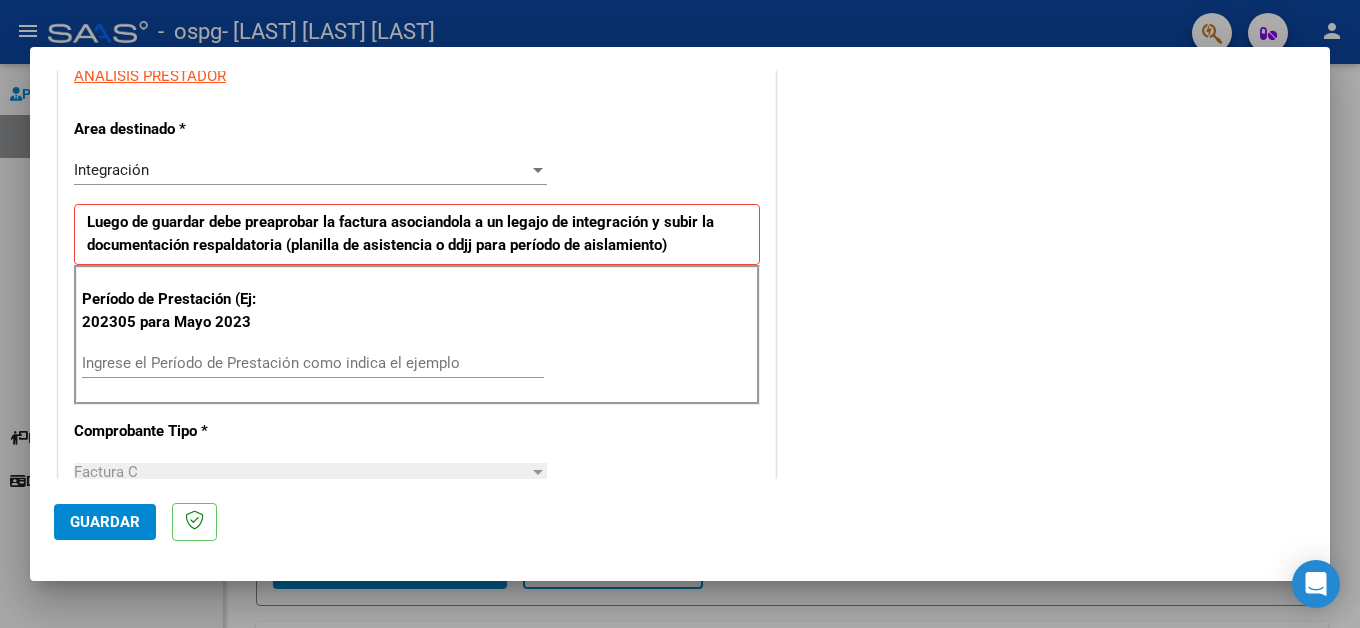 scroll, scrollTop: 400, scrollLeft: 0, axis: vertical 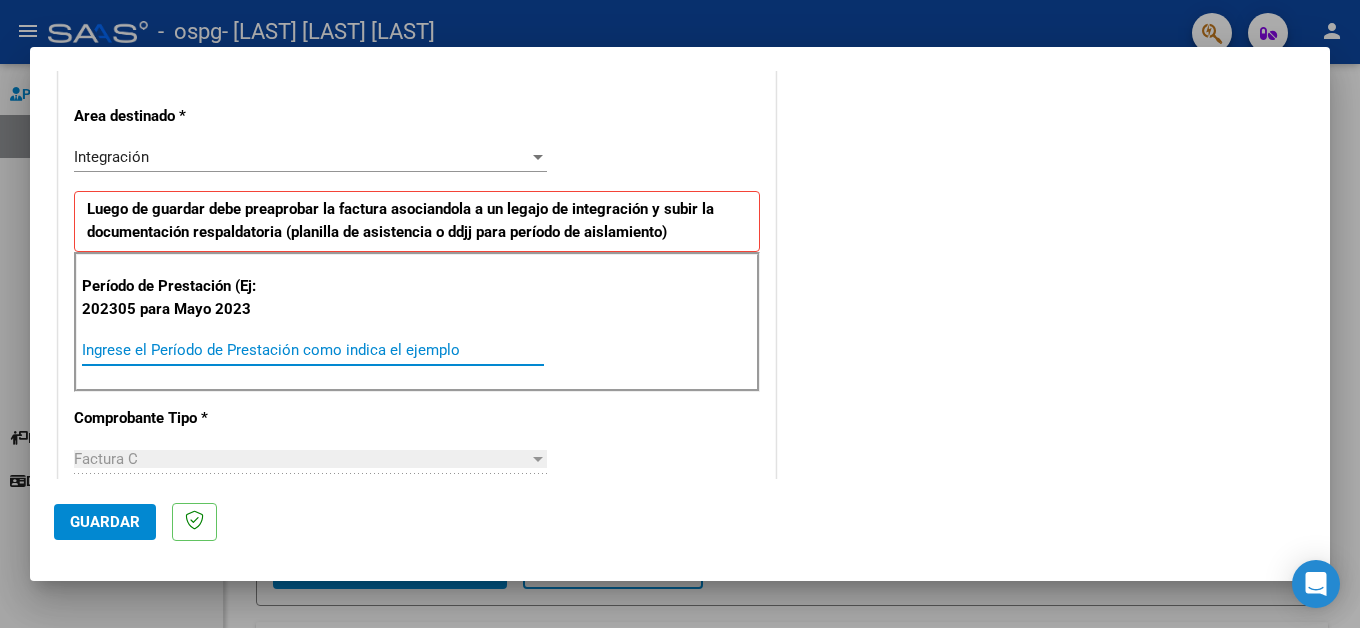 click on "Ingrese el Período de Prestación como indica el ejemplo" at bounding box center [313, 350] 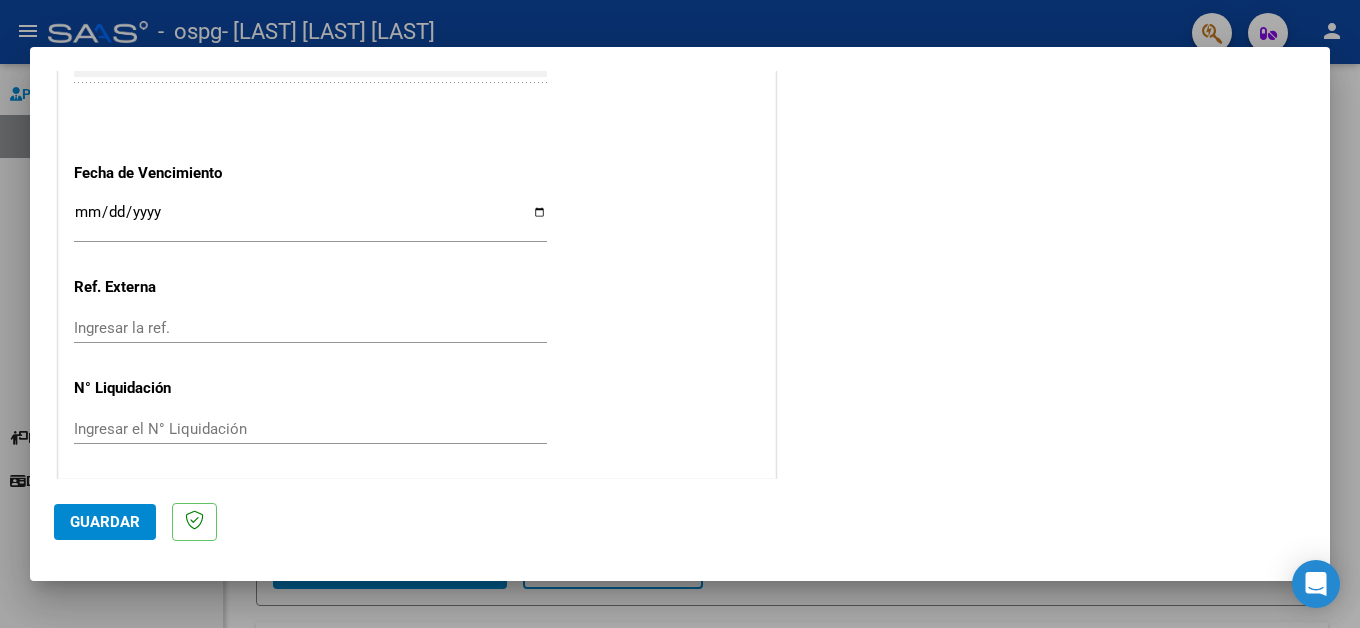 scroll, scrollTop: 1314, scrollLeft: 0, axis: vertical 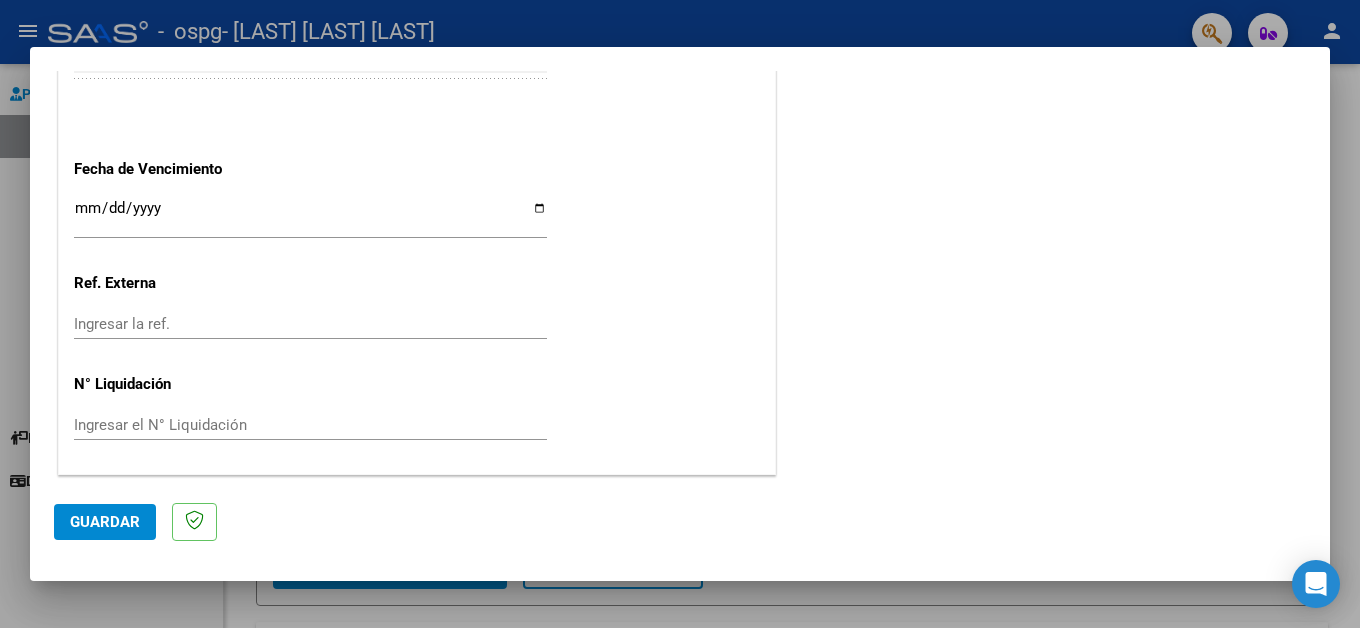 type on "202507" 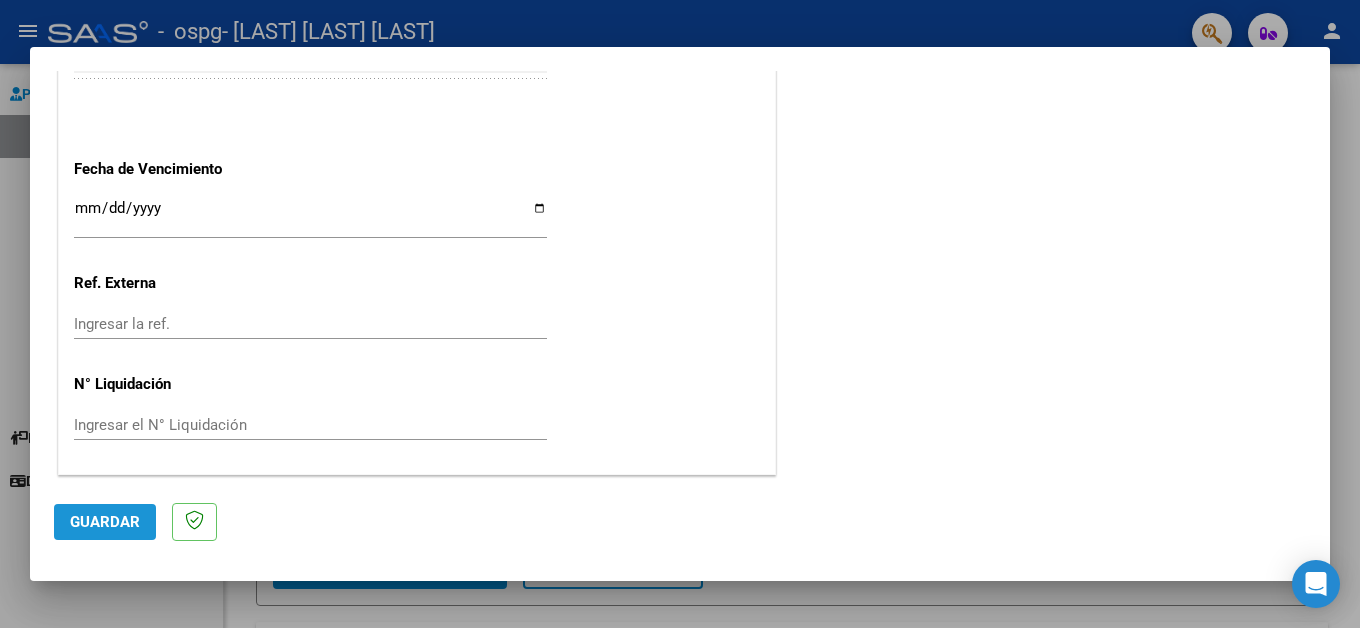 click on "Guardar" 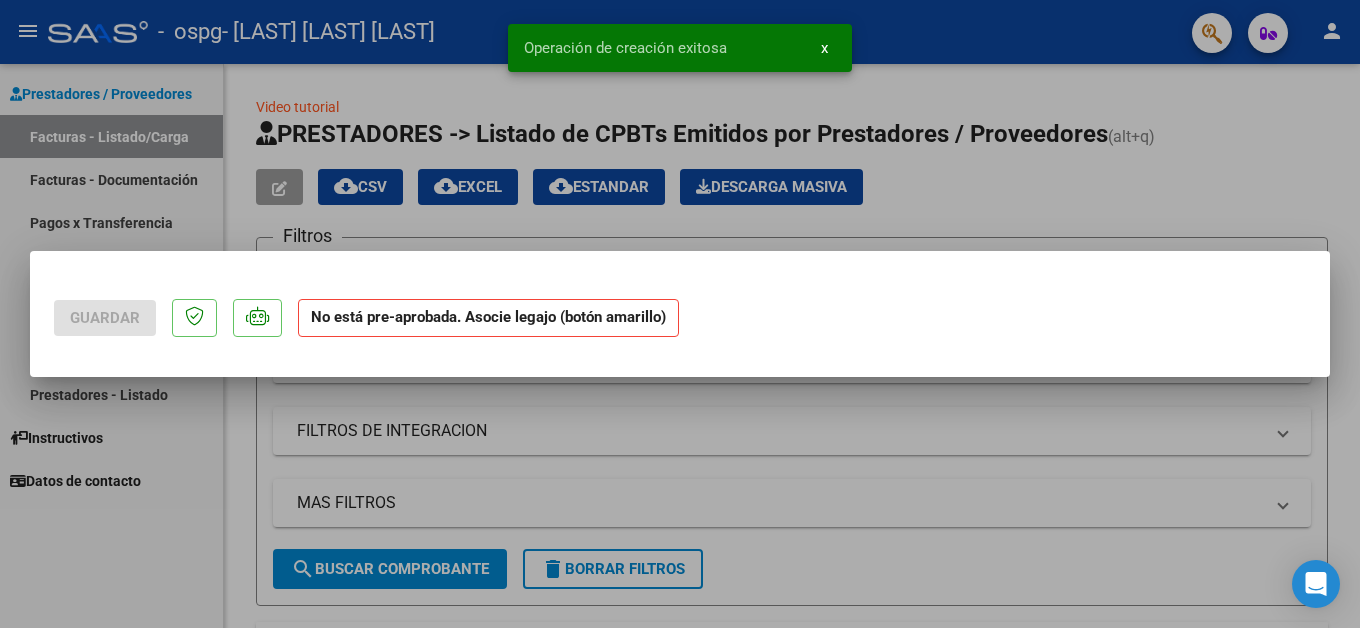 scroll, scrollTop: 0, scrollLeft: 0, axis: both 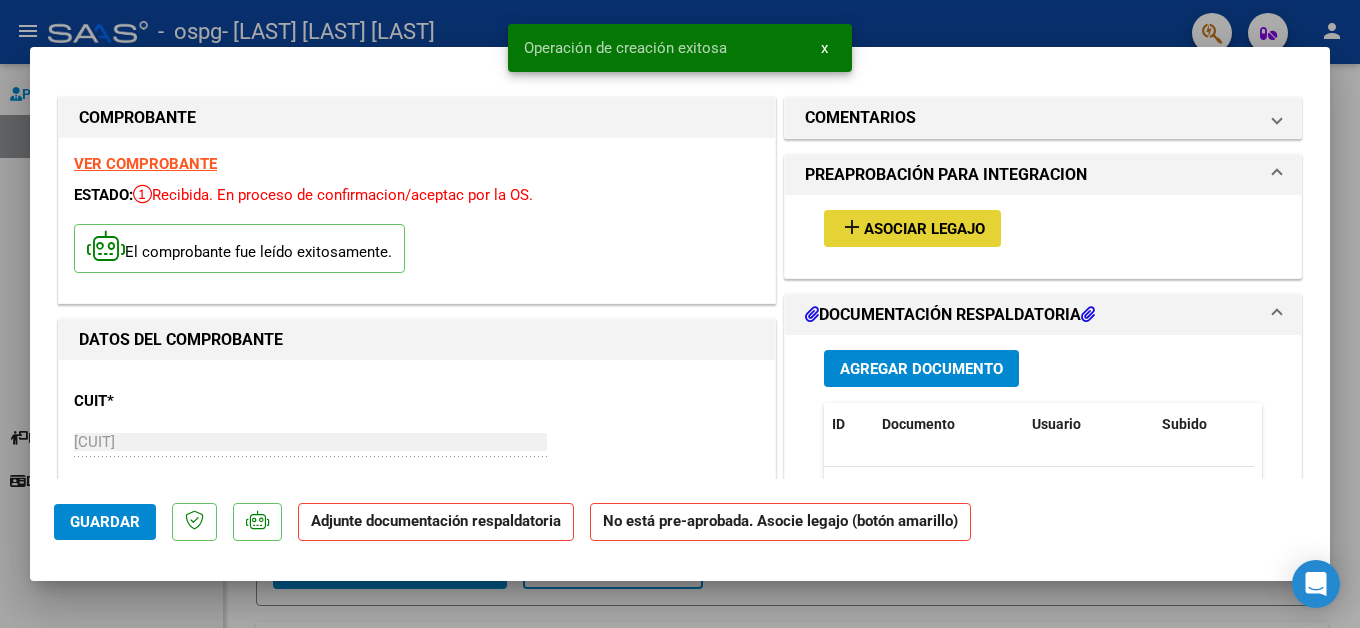 click on "add" at bounding box center [852, 227] 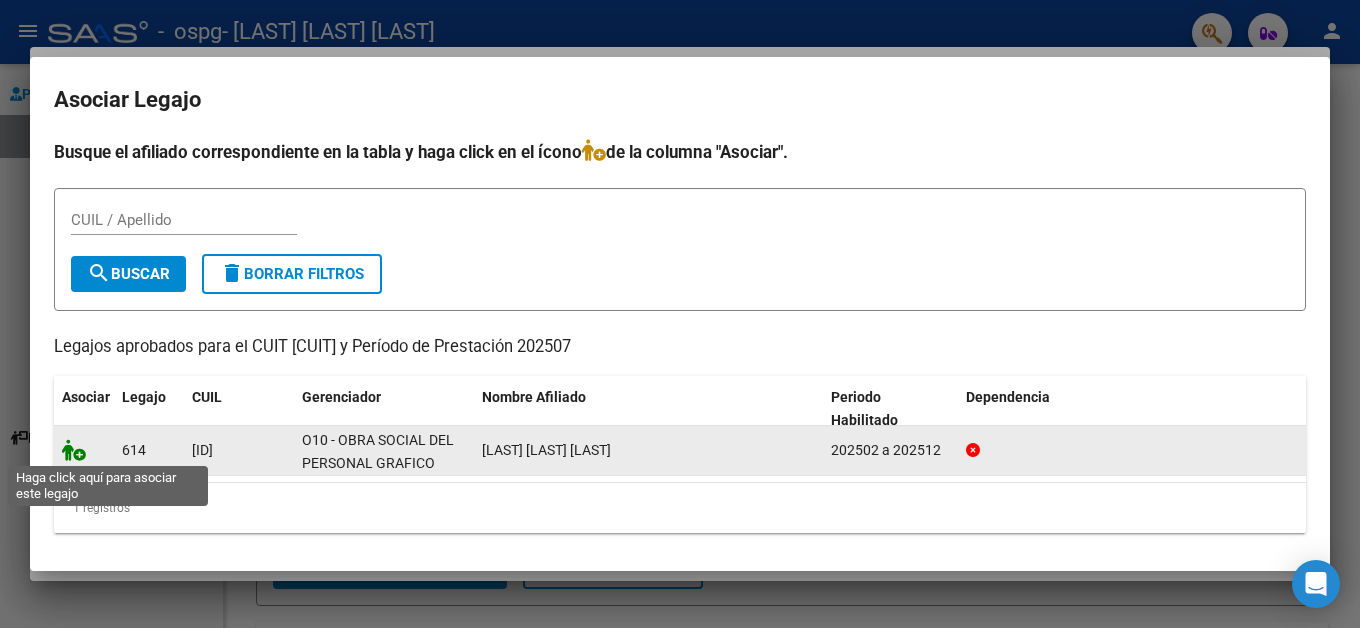 click 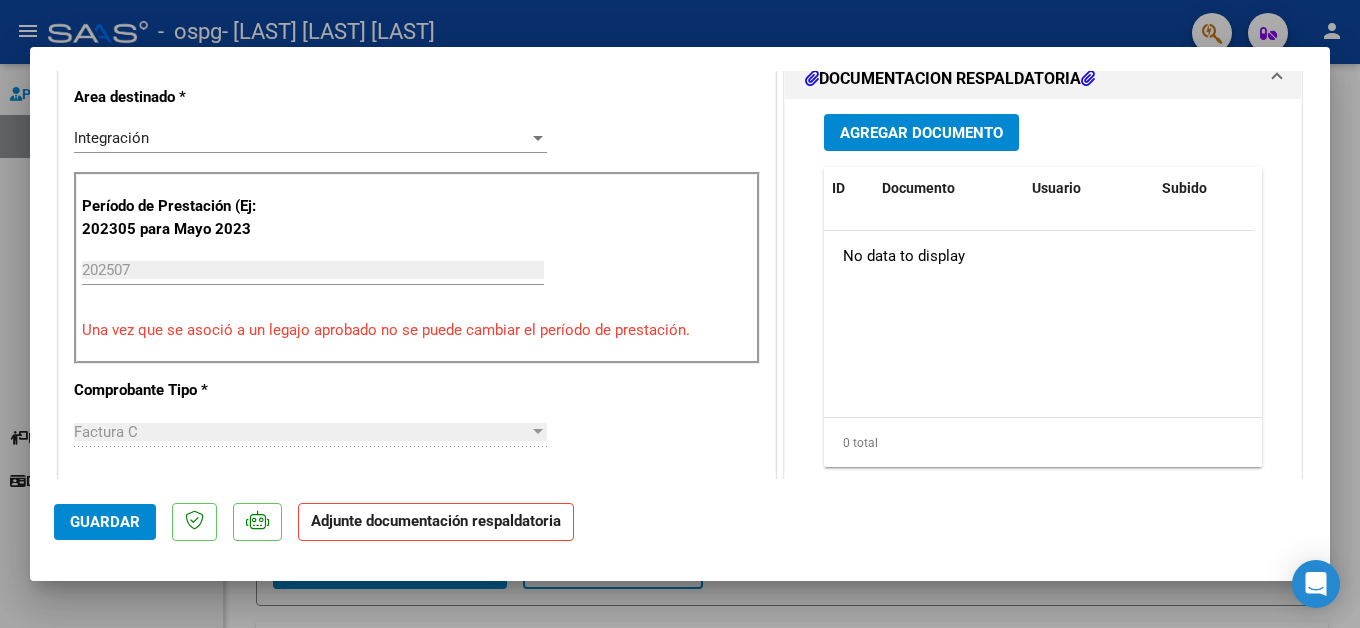 scroll, scrollTop: 500, scrollLeft: 0, axis: vertical 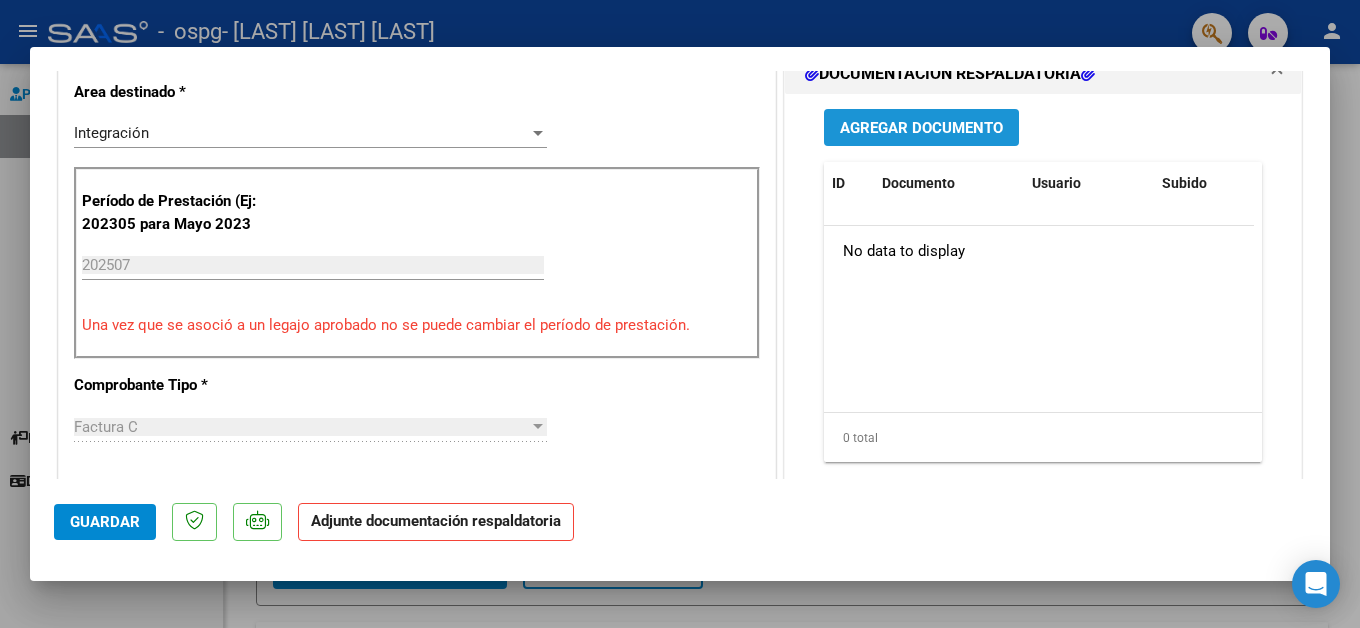 click on "Agregar Documento" at bounding box center (921, 128) 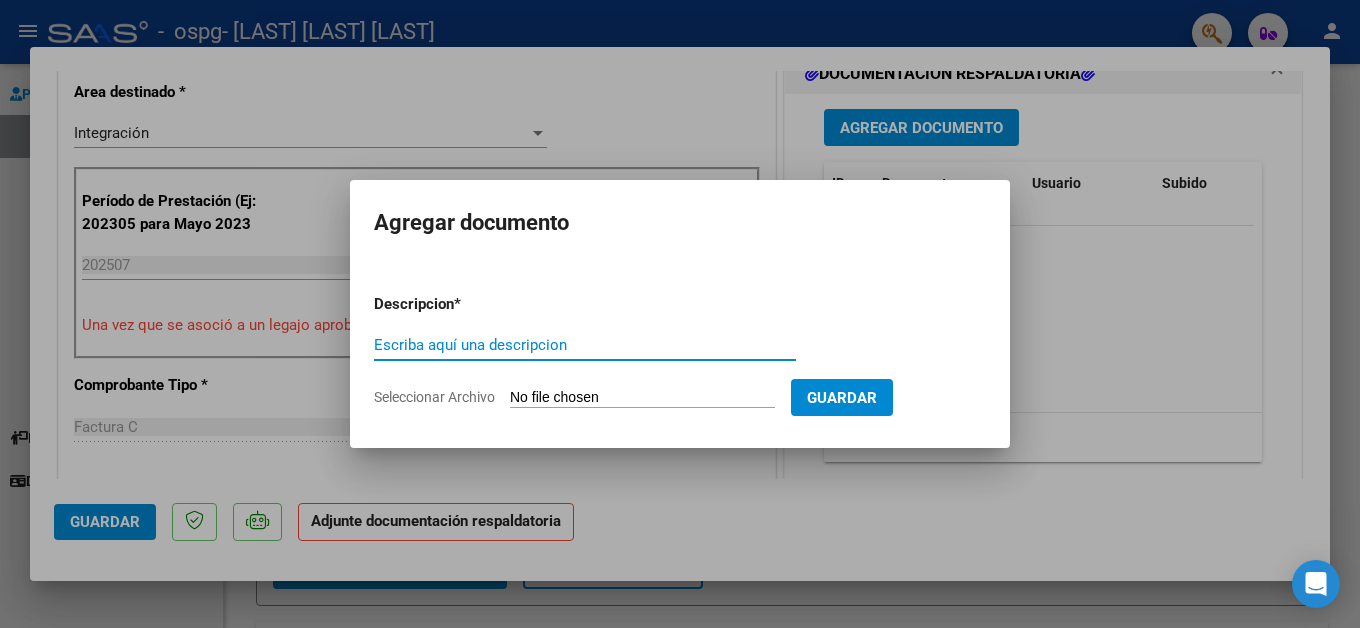 click on "Seleccionar Archivo" at bounding box center (642, 398) 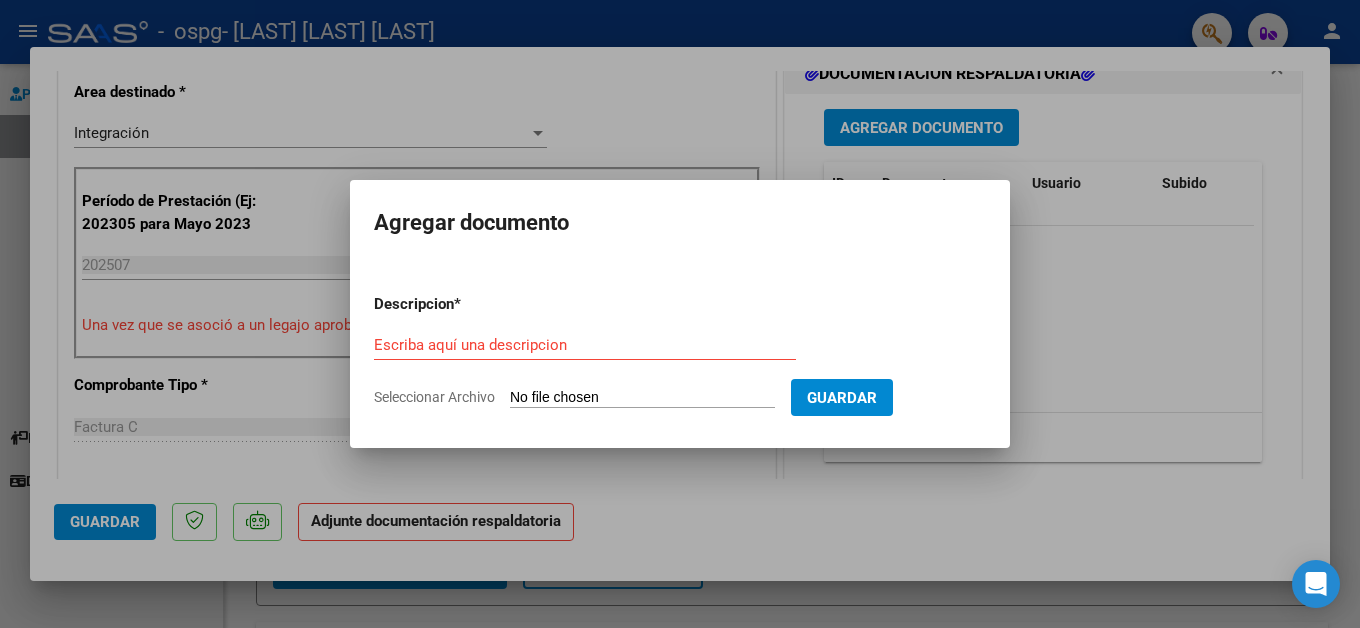 type on "C:\fakepath\AUTORIACION 2025 (1).doc" 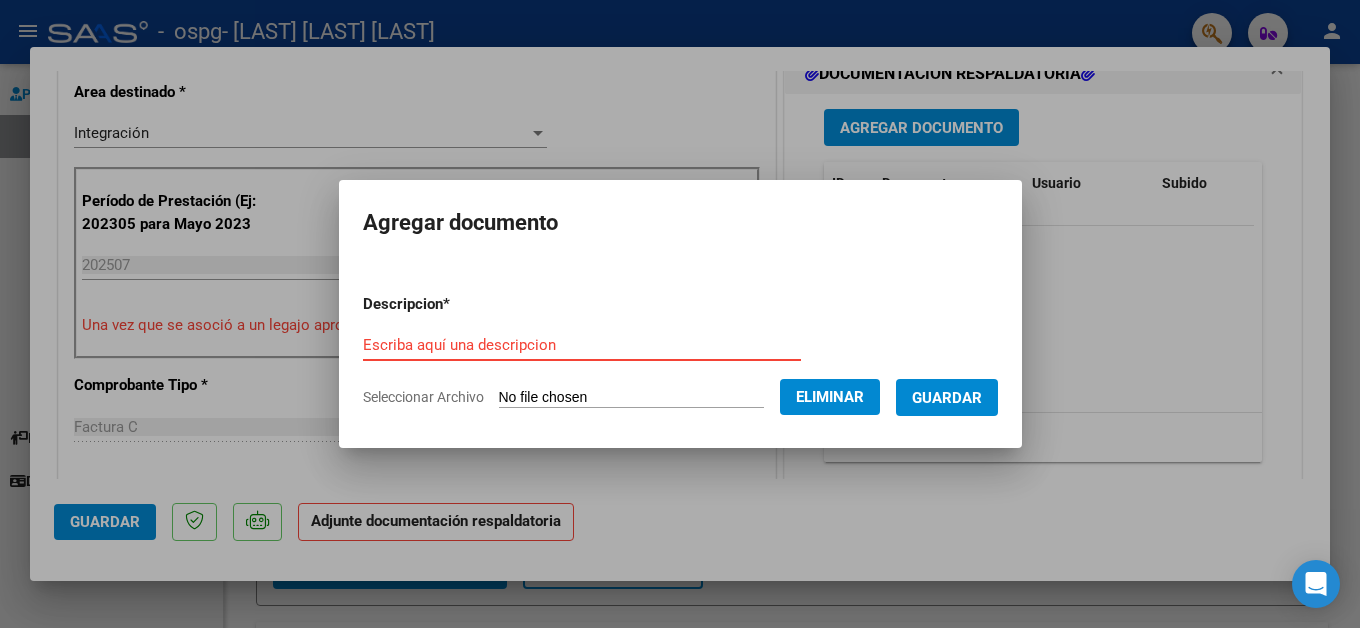 click on "Escriba aquí una descripcion" at bounding box center (582, 345) 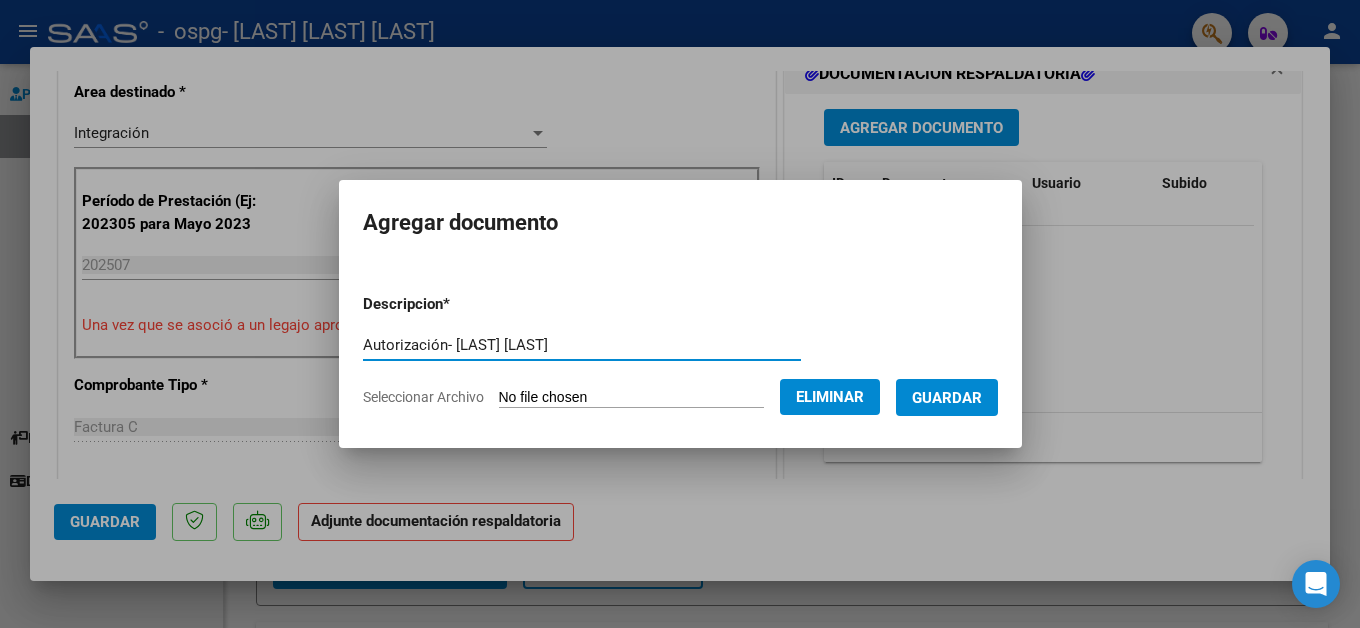 type on "Autorización- Veralli Benjamín" 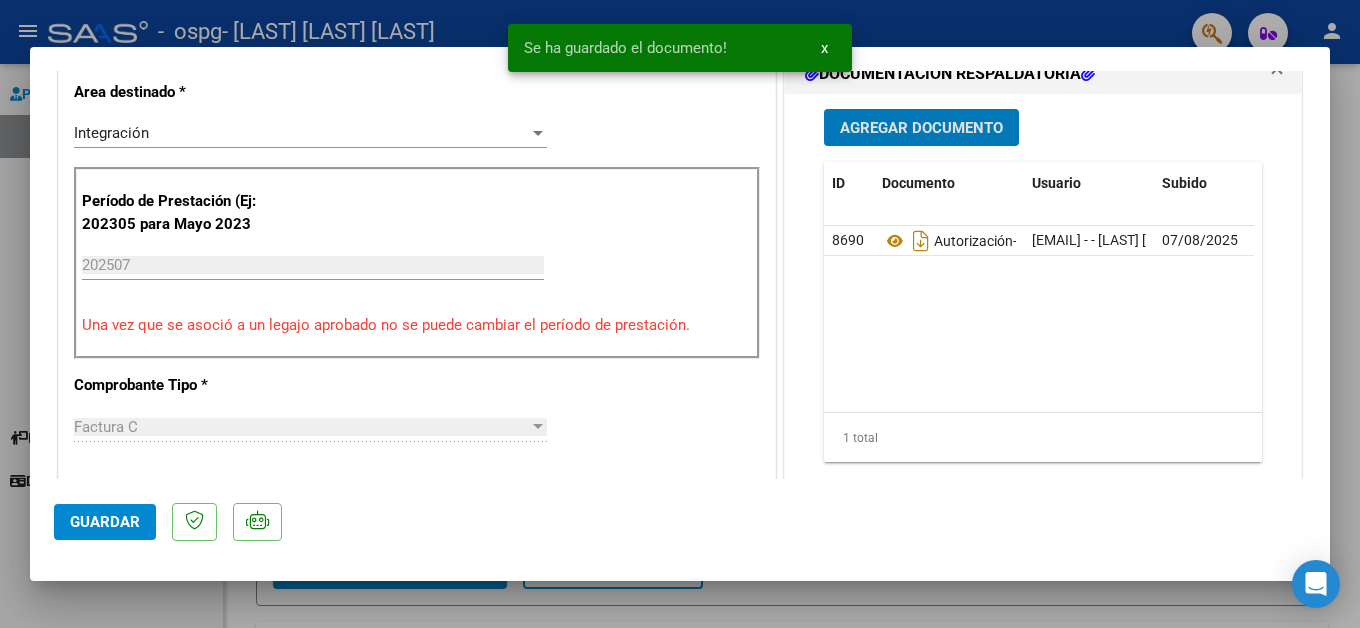 click on "Agregar Documento" at bounding box center [921, 128] 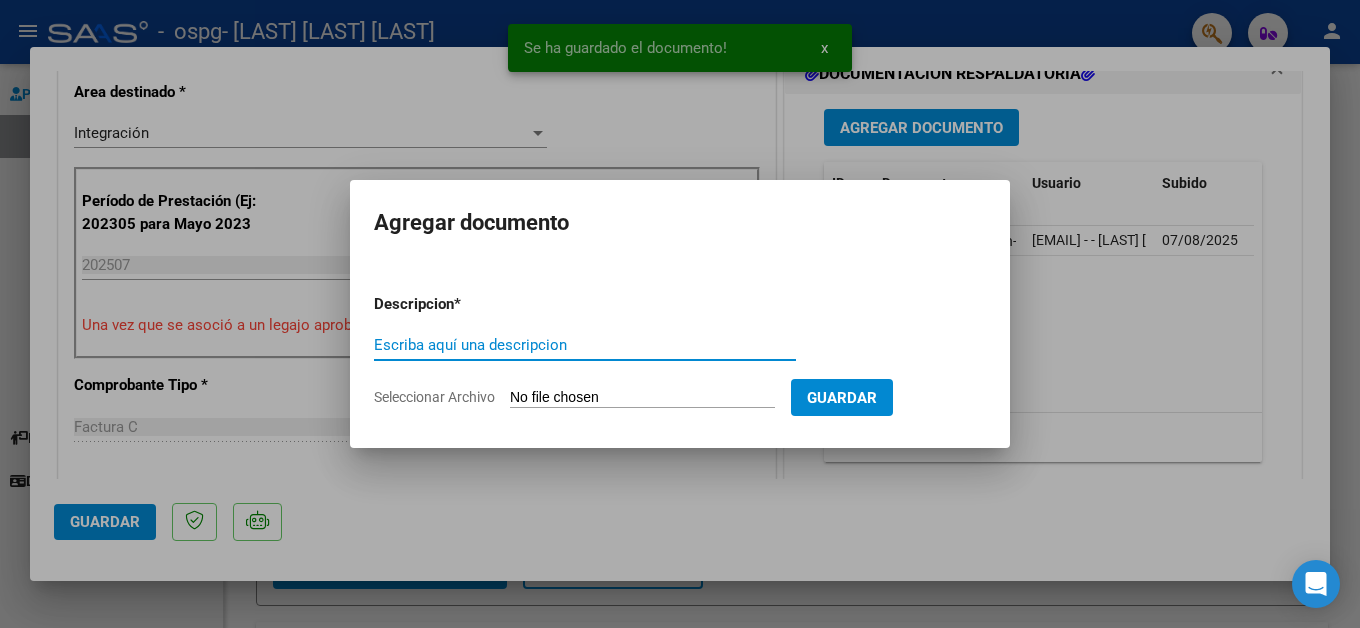 click on "Seleccionar Archivo" at bounding box center (642, 398) 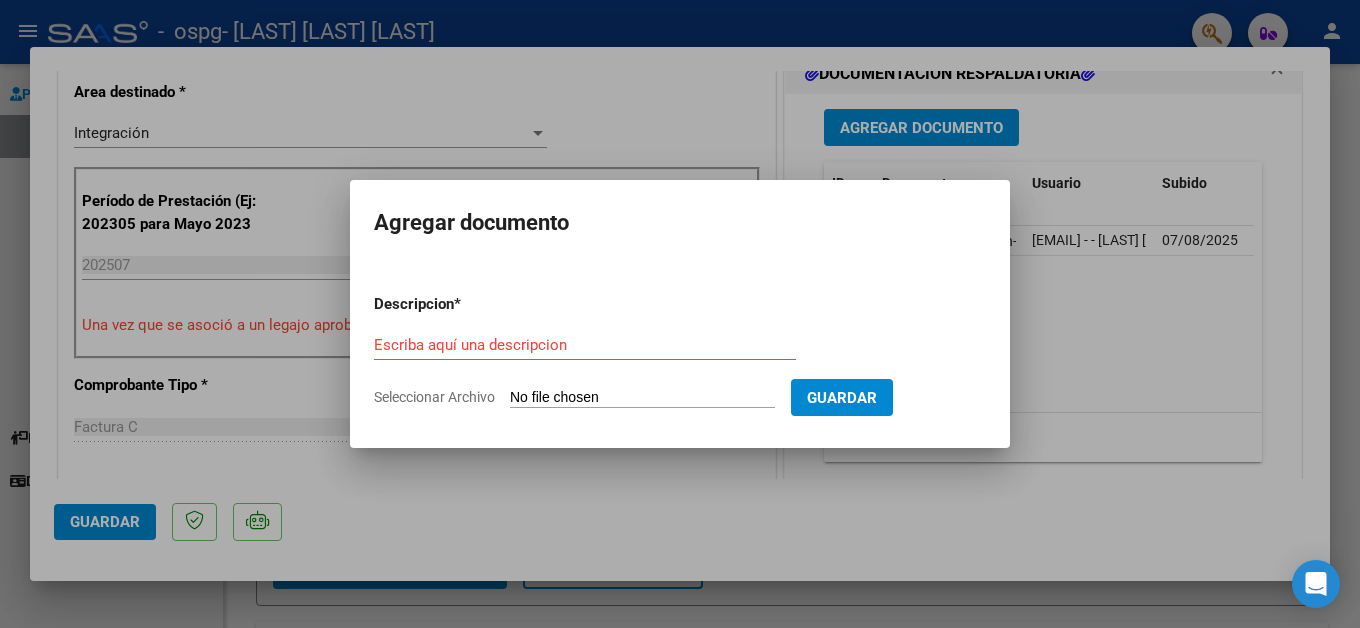 type on "C:\fakepath\Planilla julio 2025- Veralli Benjamín.pdf" 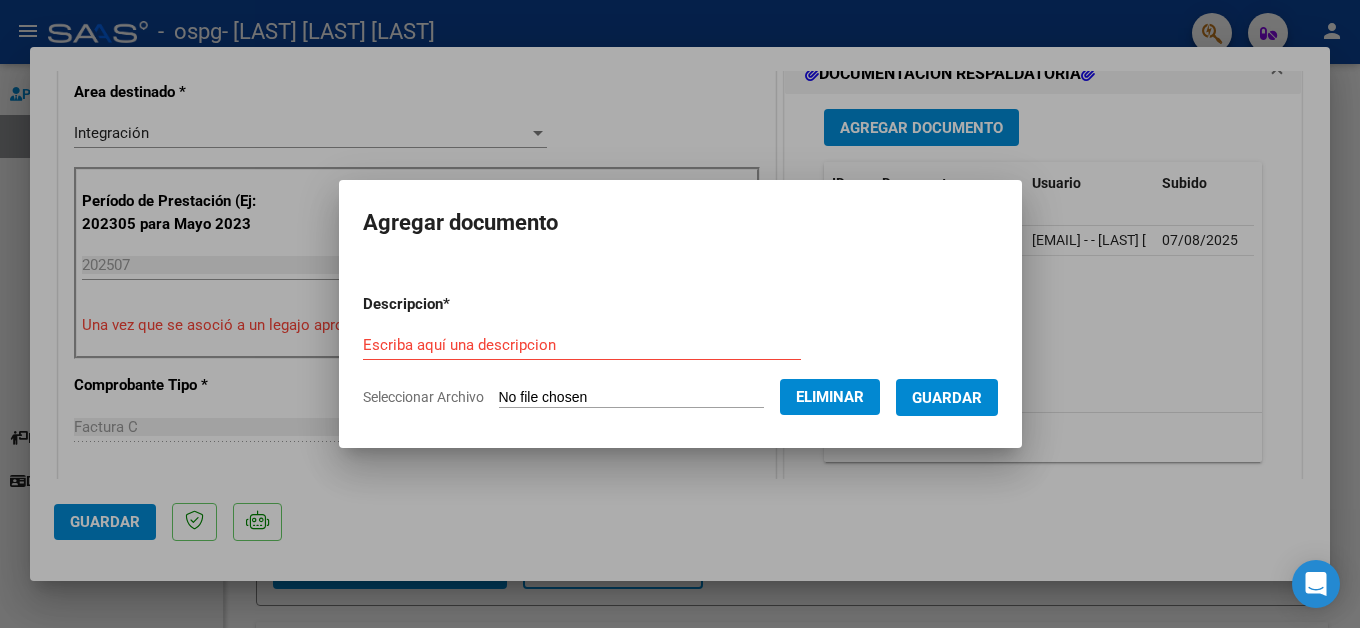 click on "Descripcion  *   Escriba aquí una descripcion  Seleccionar Archivo Eliminar Guardar" at bounding box center [680, 351] 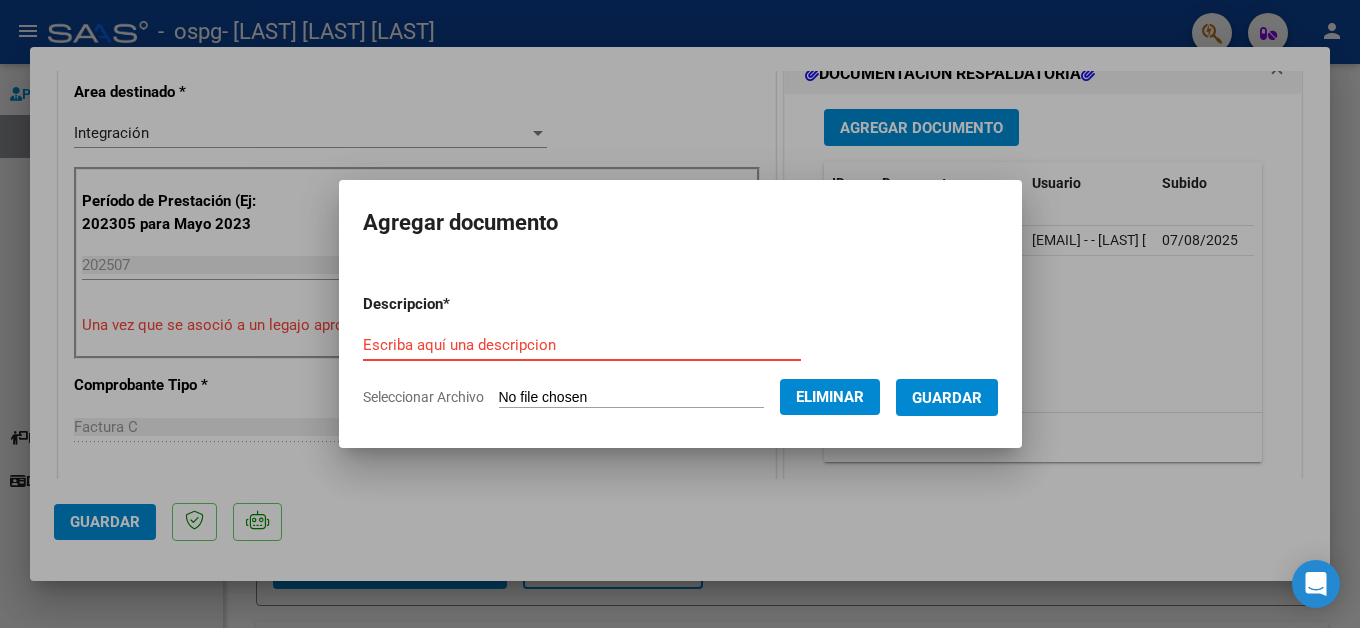 click on "Escriba aquí una descripcion" at bounding box center (582, 345) 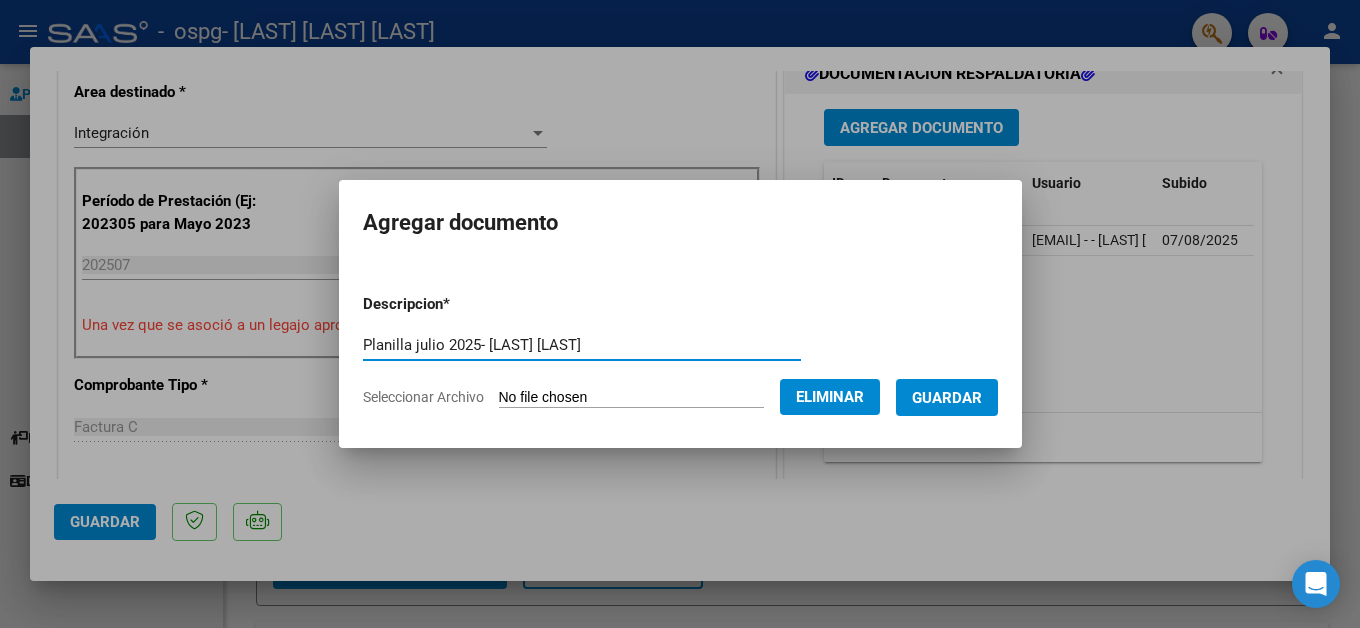 type on "Planilla julio 2025- Veralli Benjamín" 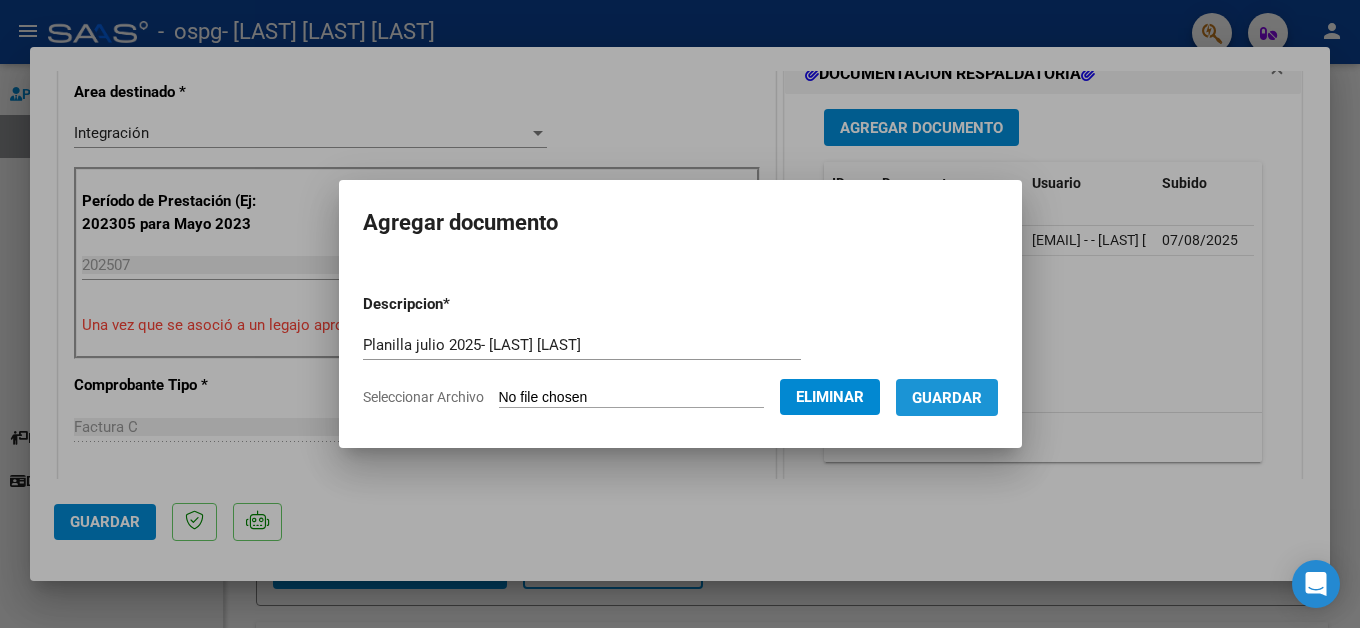 click on "Guardar" at bounding box center [947, 398] 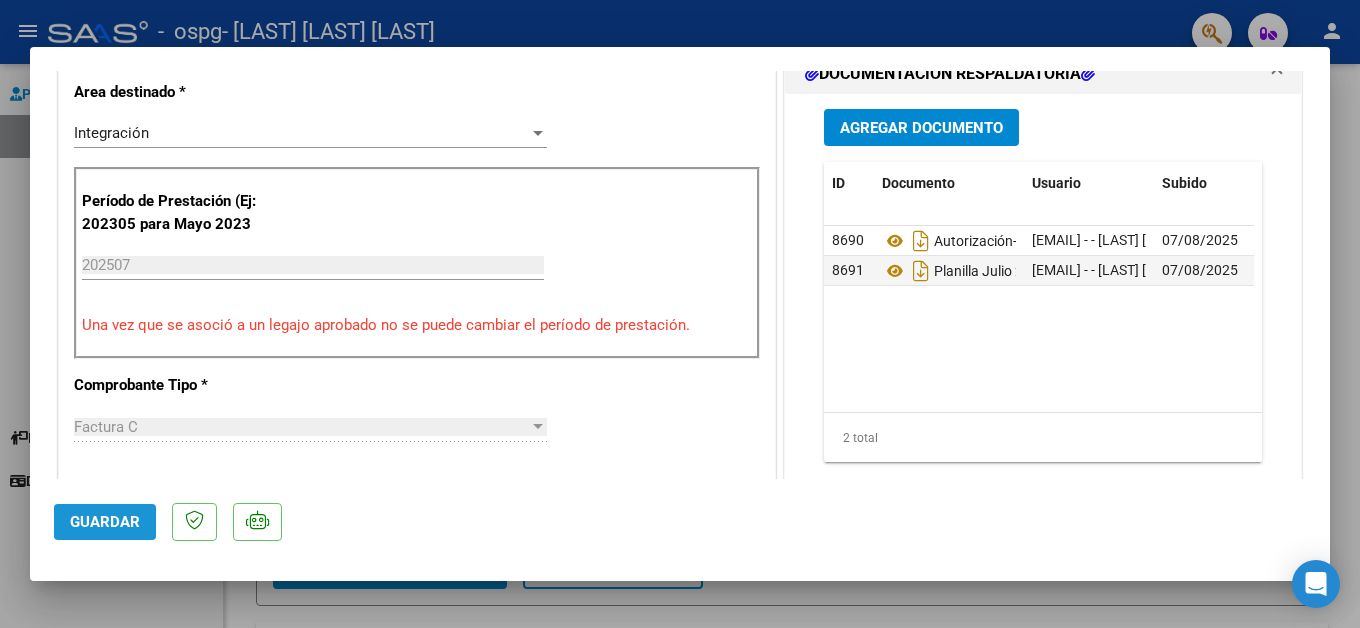 click on "Guardar" 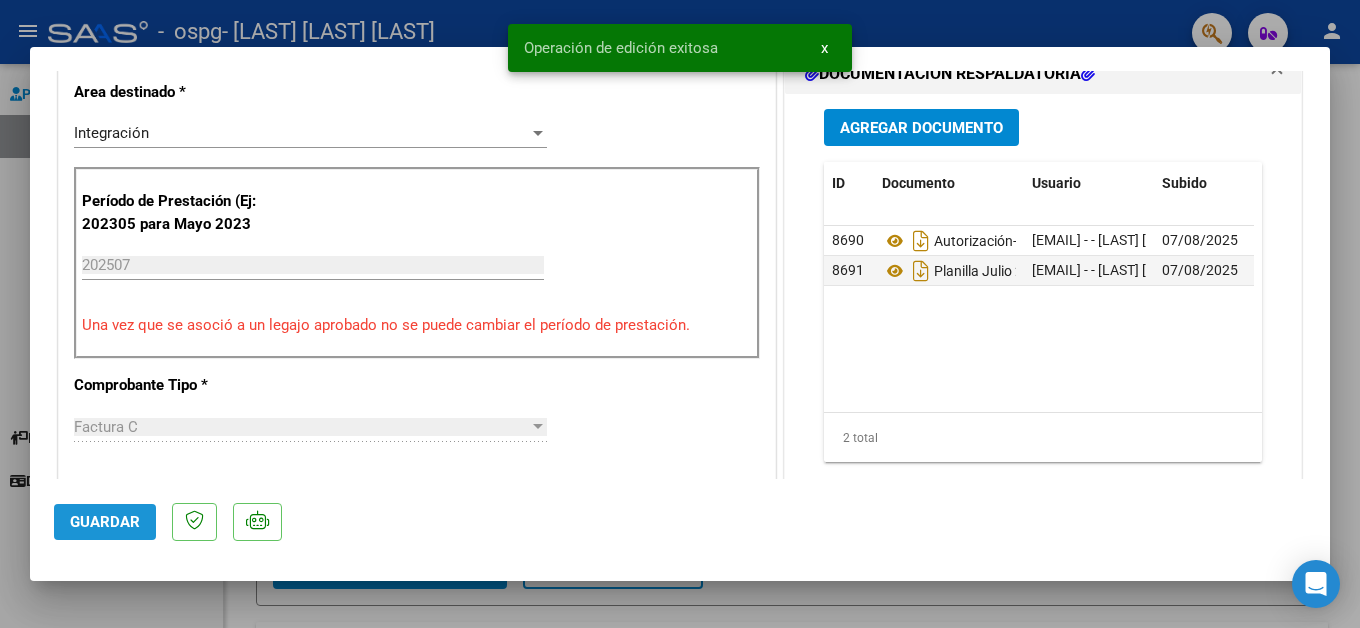drag, startPoint x: 102, startPoint y: 517, endPoint x: 110, endPoint y: 530, distance: 15.264338 